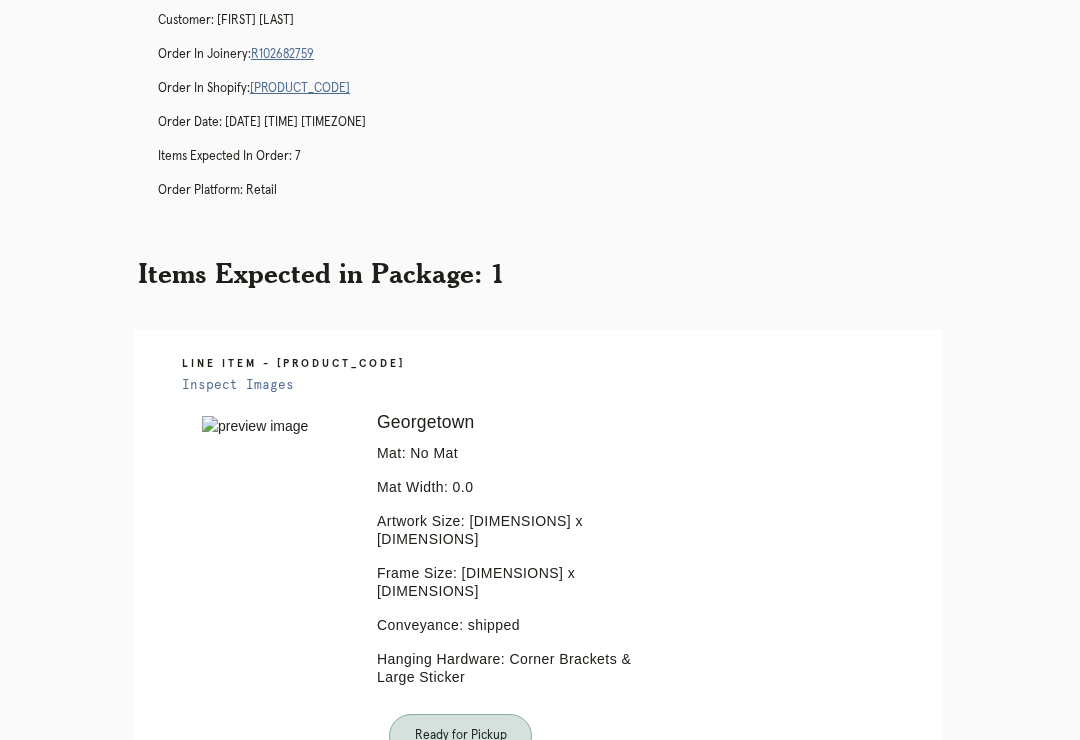 scroll, scrollTop: 0, scrollLeft: 0, axis: both 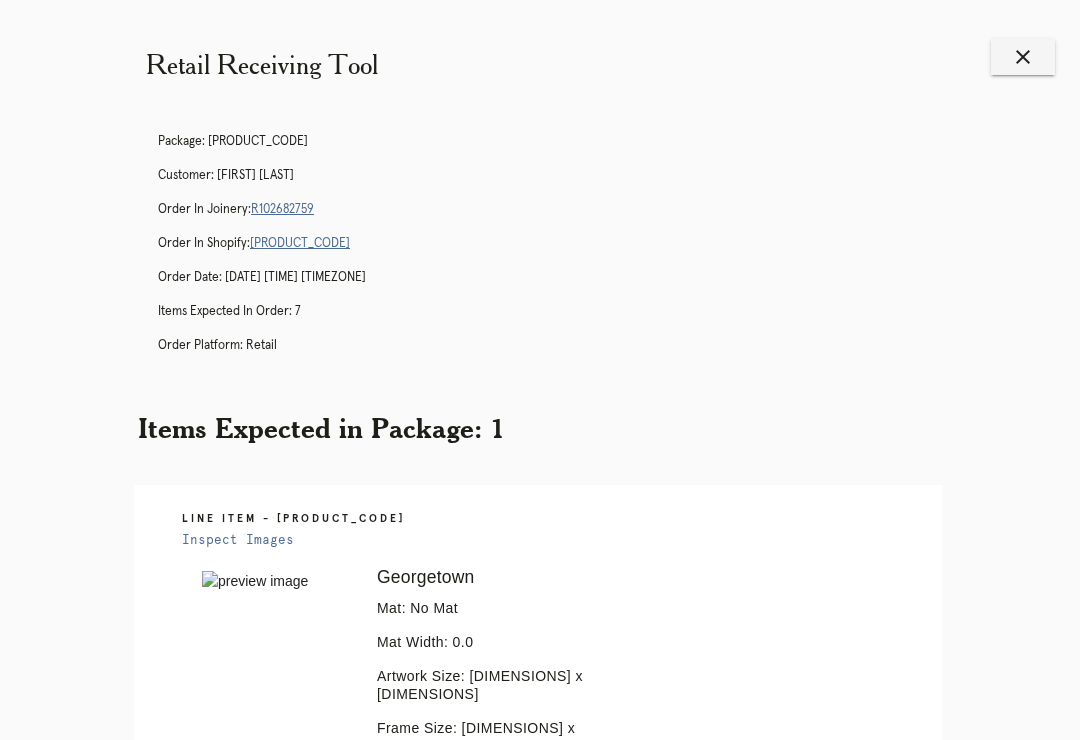 click on "Orders" at bounding box center [451, 1129] 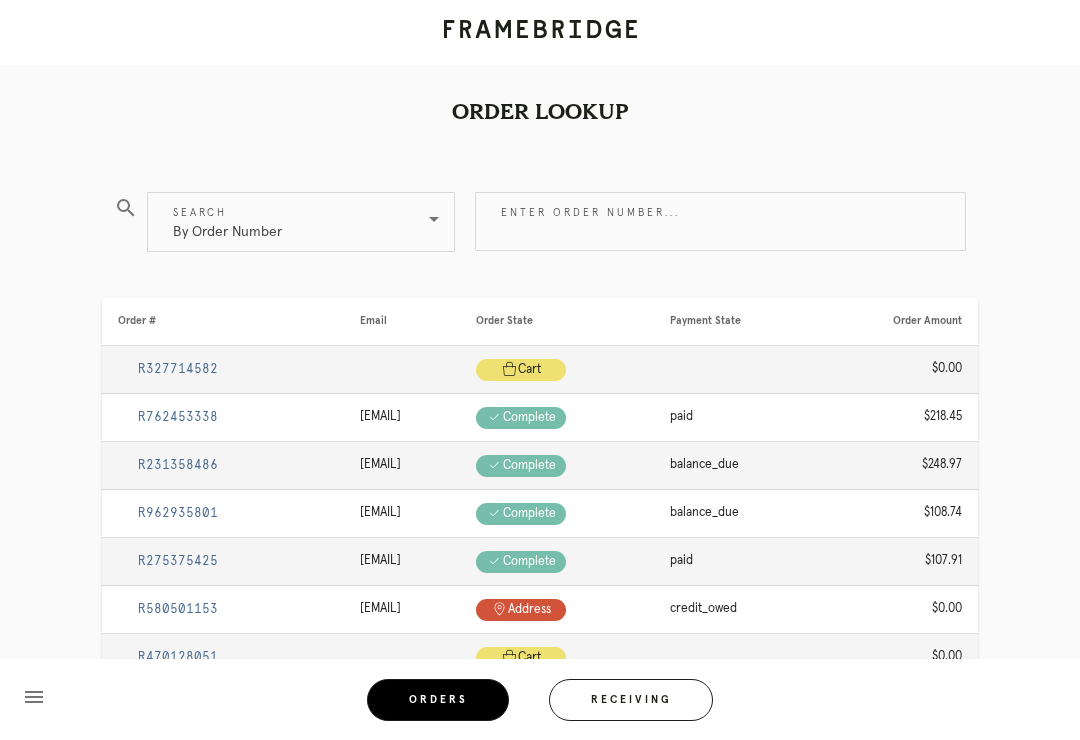 click on "Receiving" at bounding box center (631, 700) 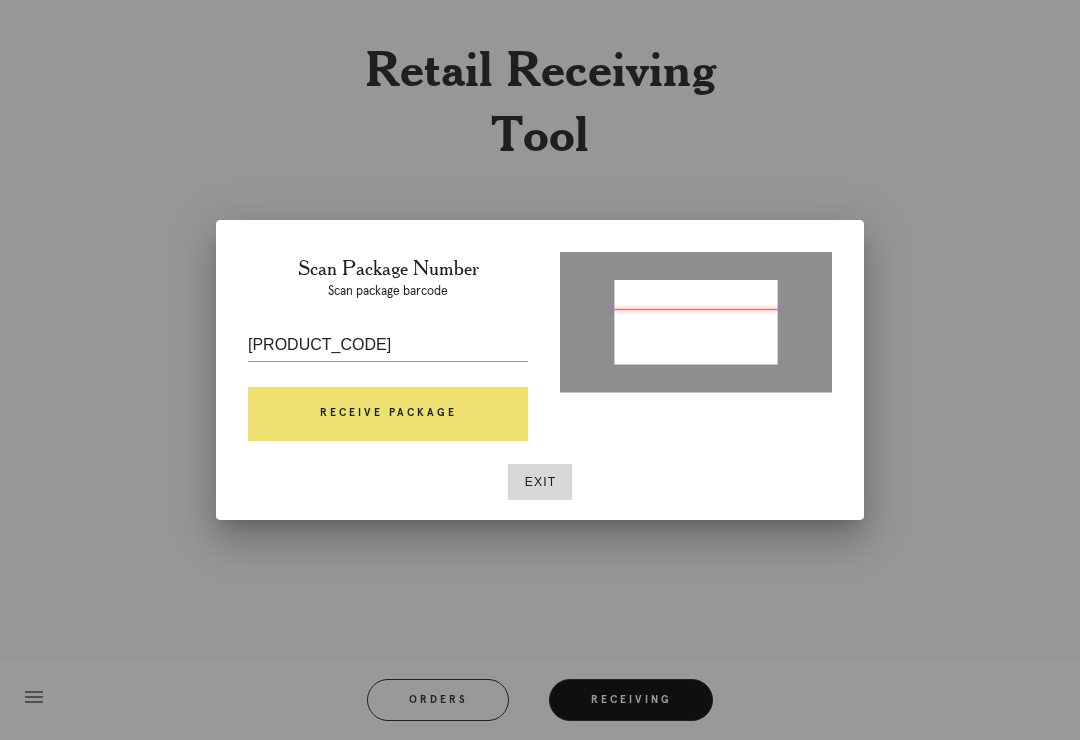 click on "Exit" at bounding box center [540, 482] 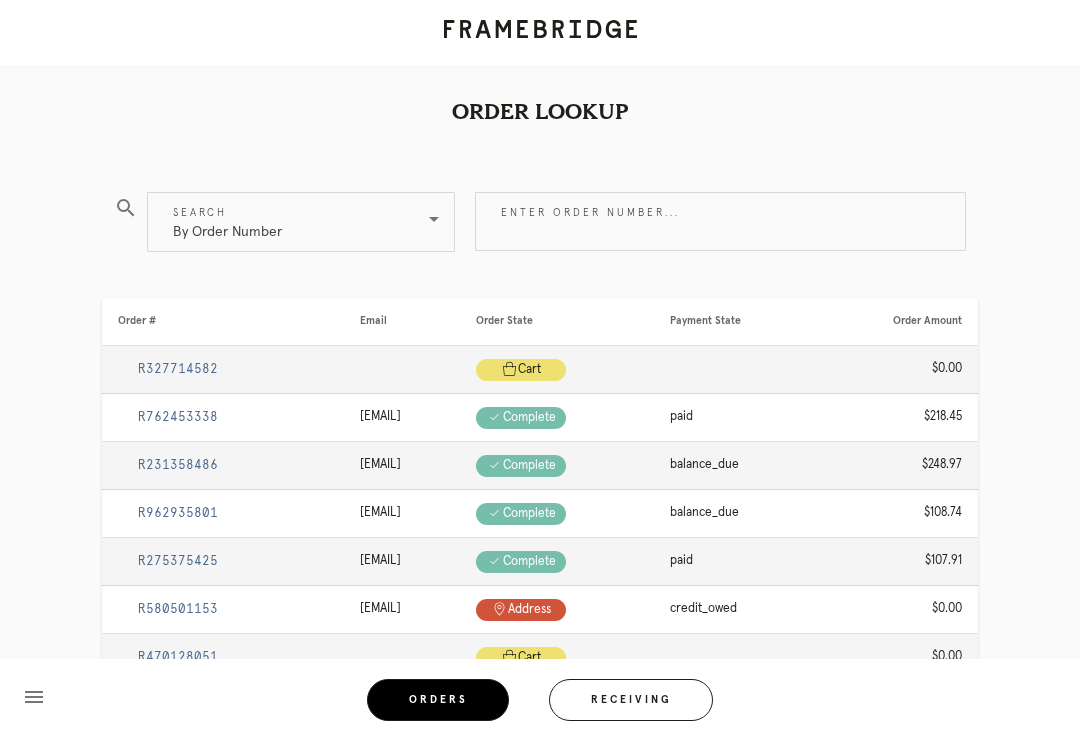 click on "Enter order number..." at bounding box center [720, 221] 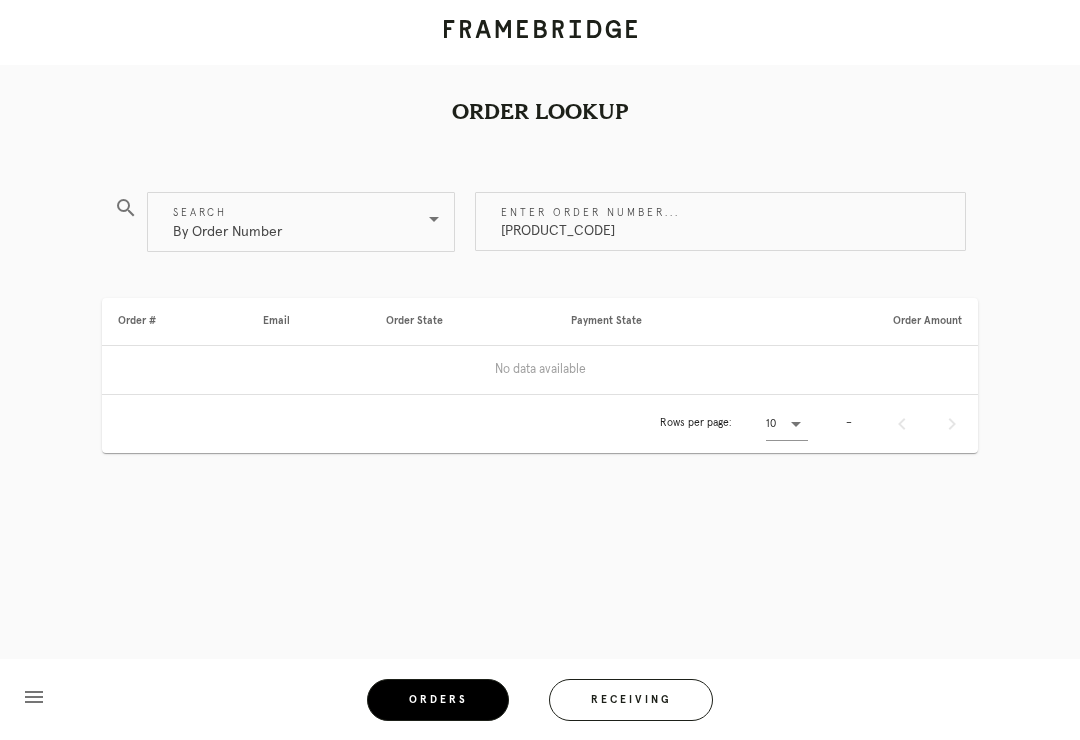 click on "P548541423920891" at bounding box center (720, 221) 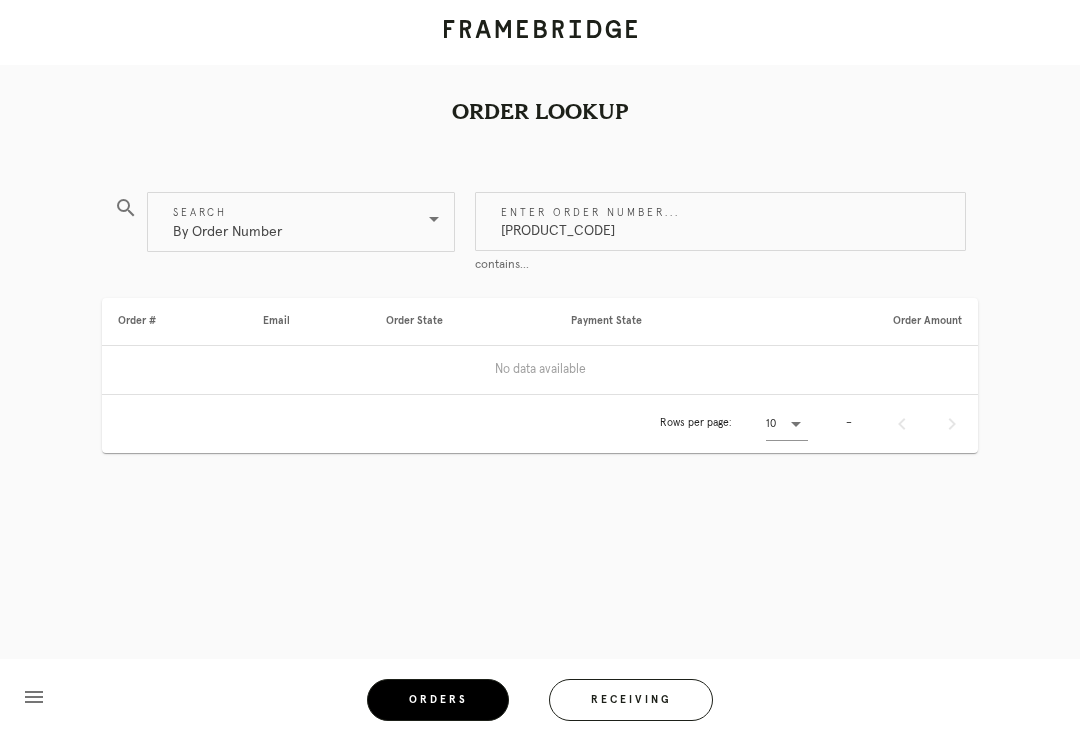 click on "By Order Number" at bounding box center [227, 222] 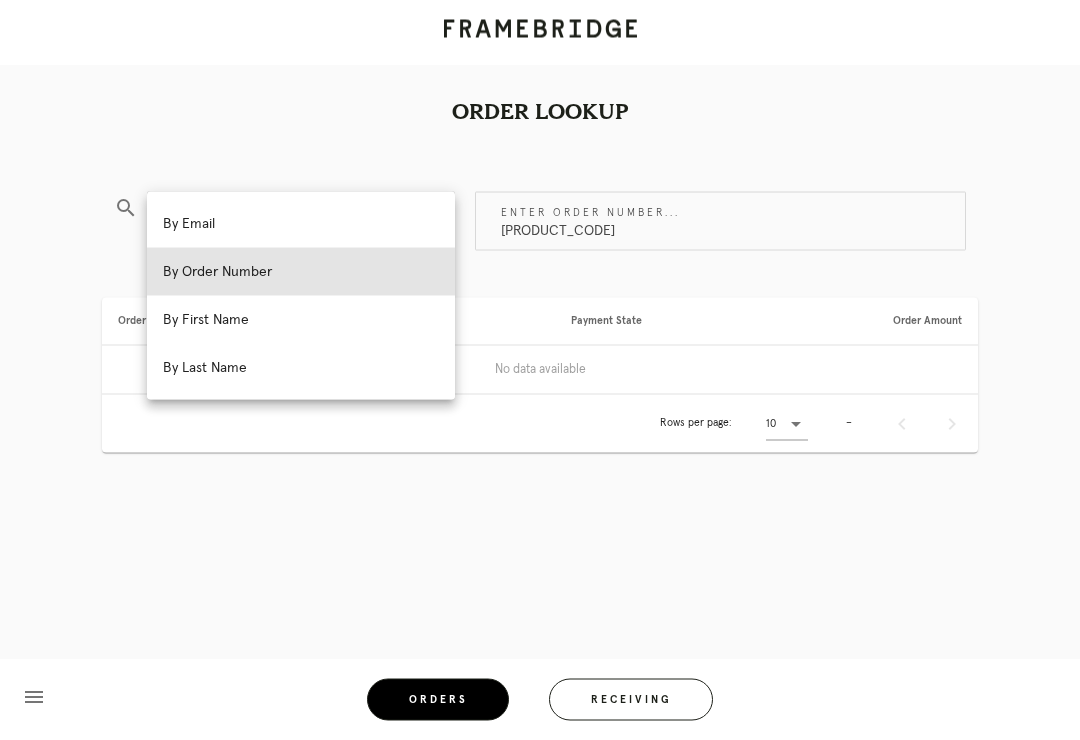 scroll, scrollTop: 0, scrollLeft: 0, axis: both 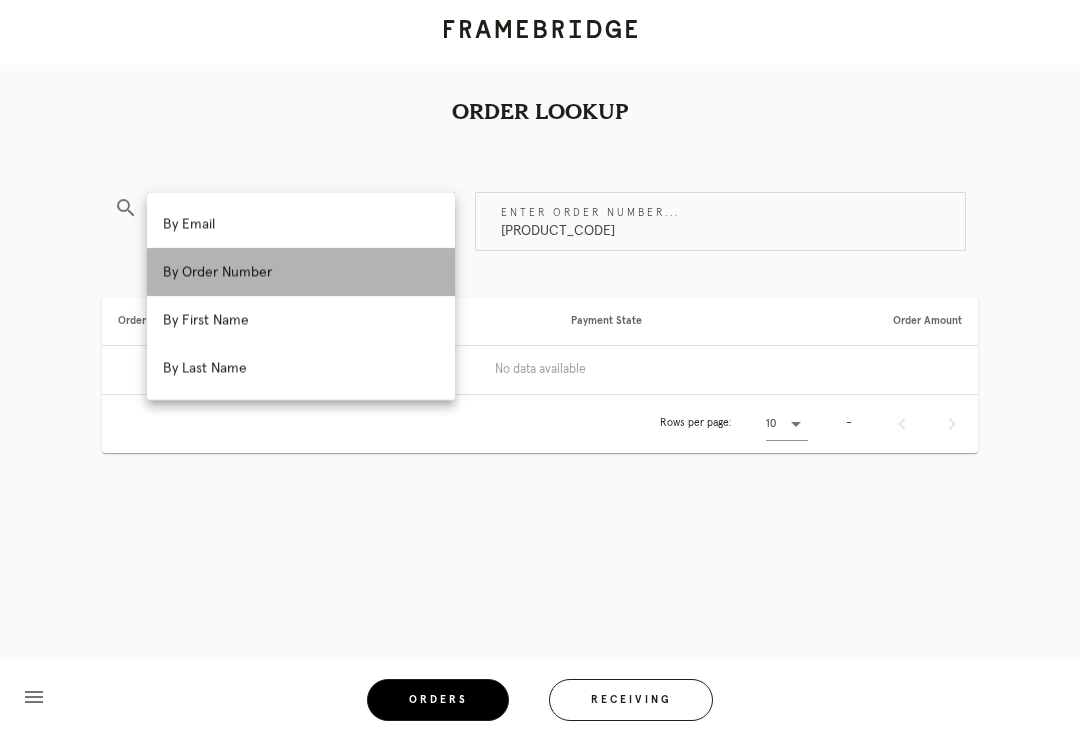 click on "By Order Number" at bounding box center [301, 272] 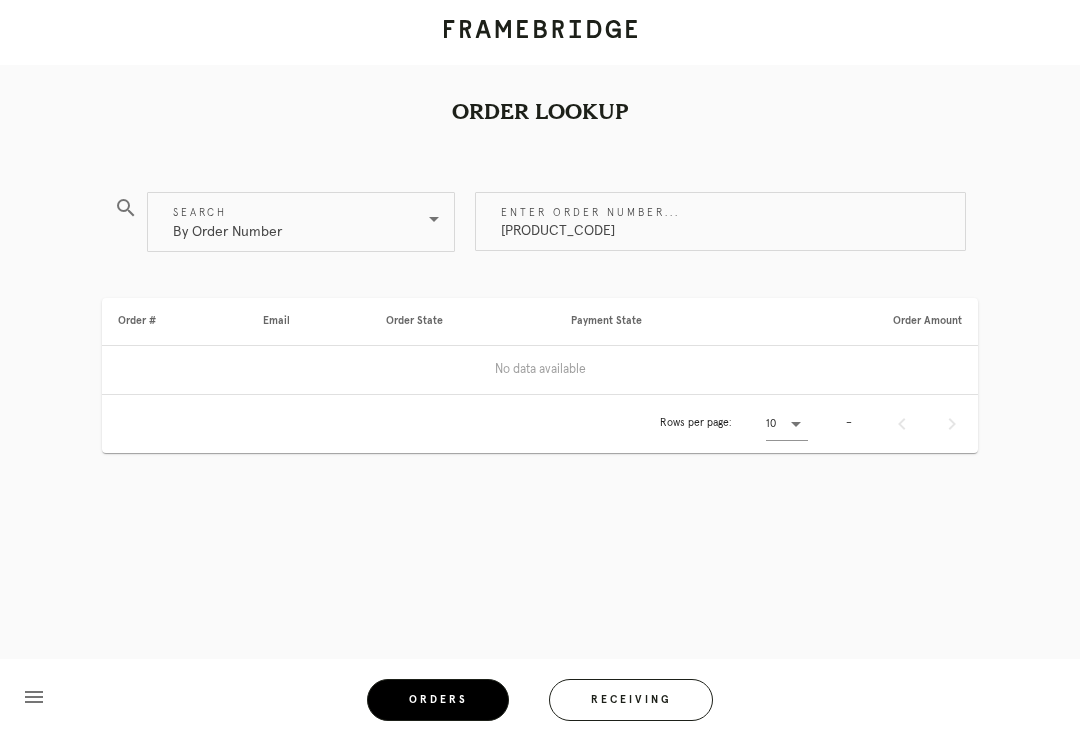 click on "P548541423920891" at bounding box center (720, 221) 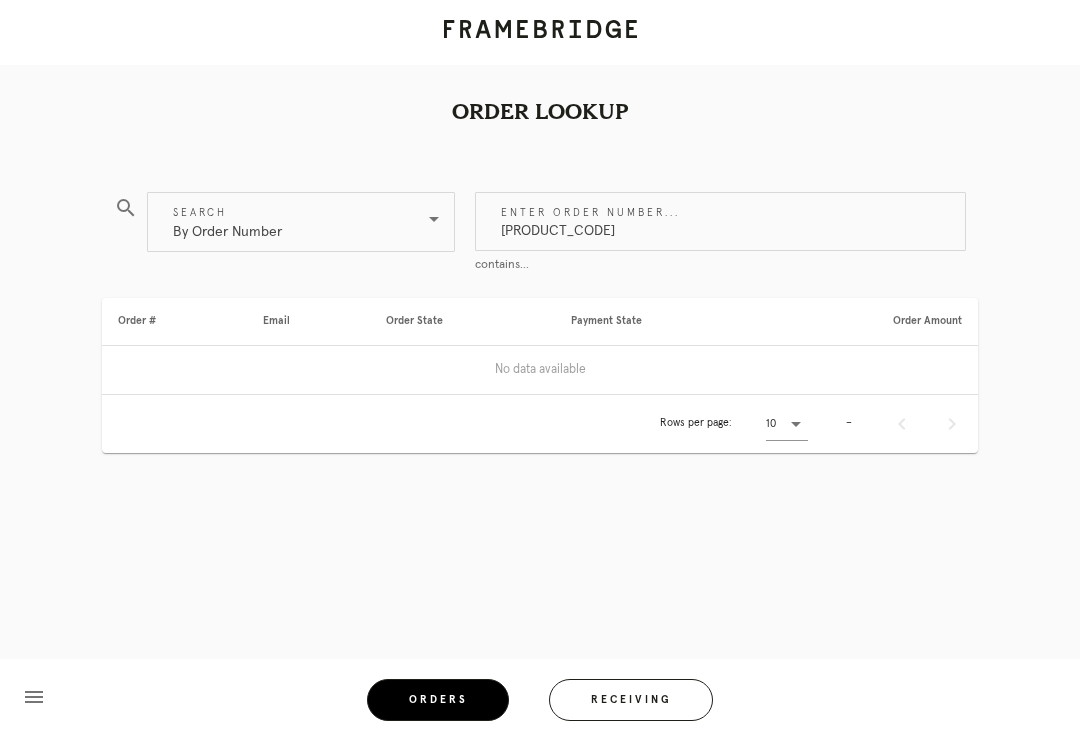 click on "P548541423920891" at bounding box center [720, 221] 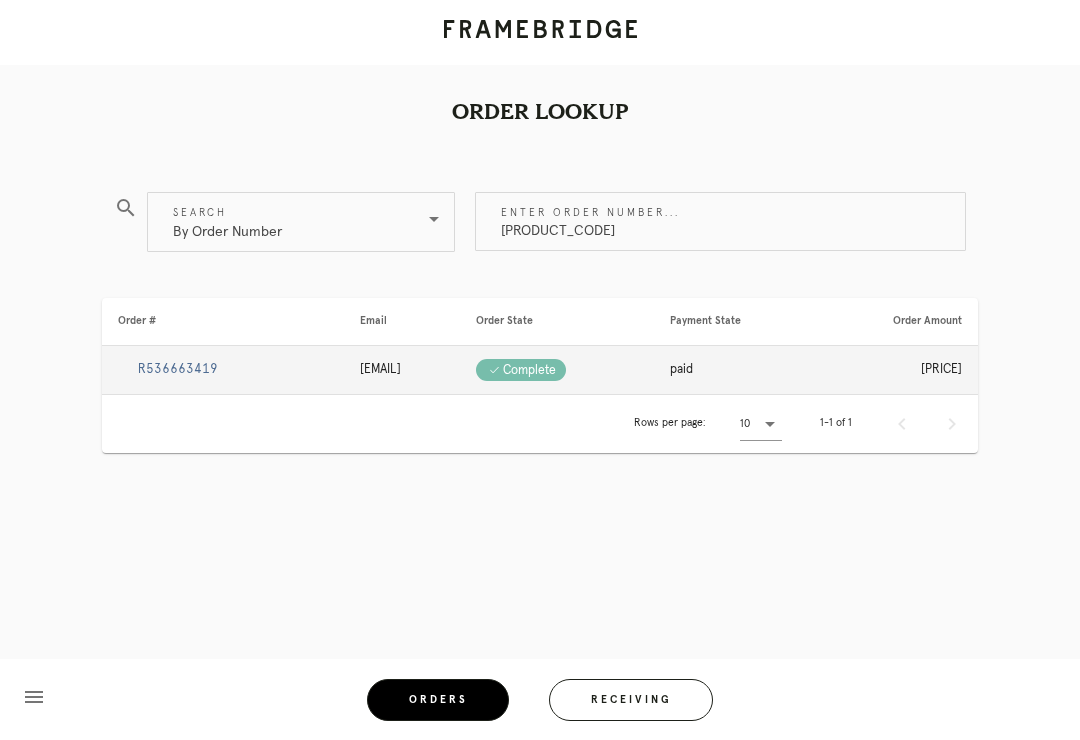 type on "M761723310" 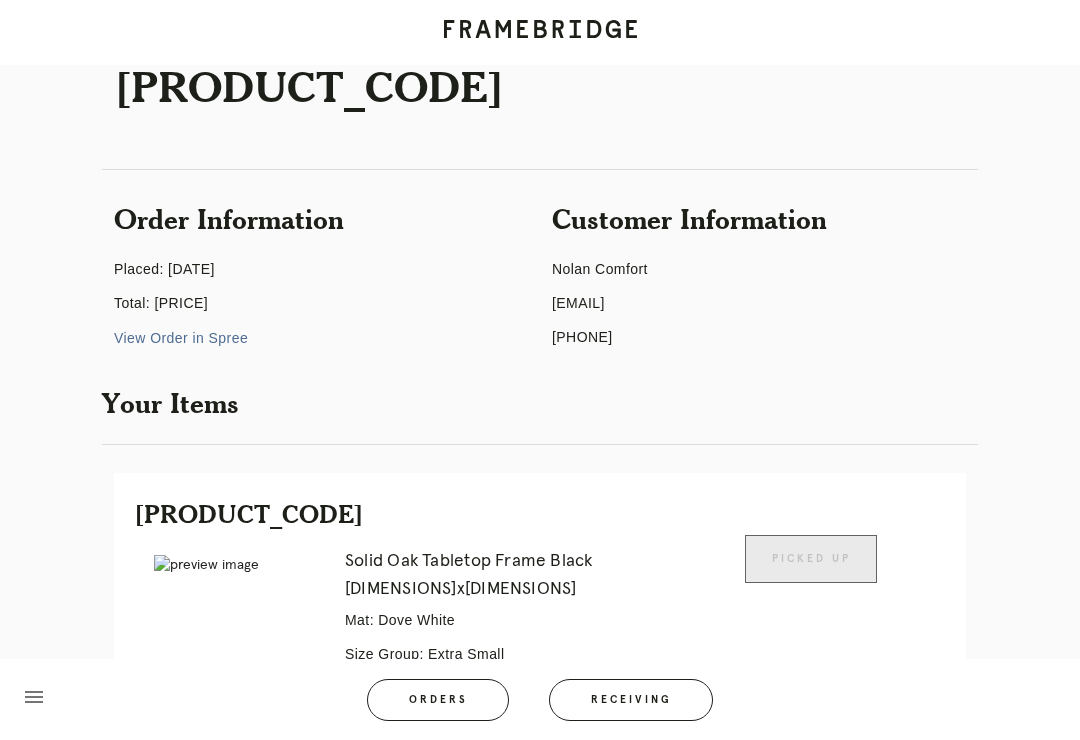 scroll, scrollTop: 126, scrollLeft: 0, axis: vertical 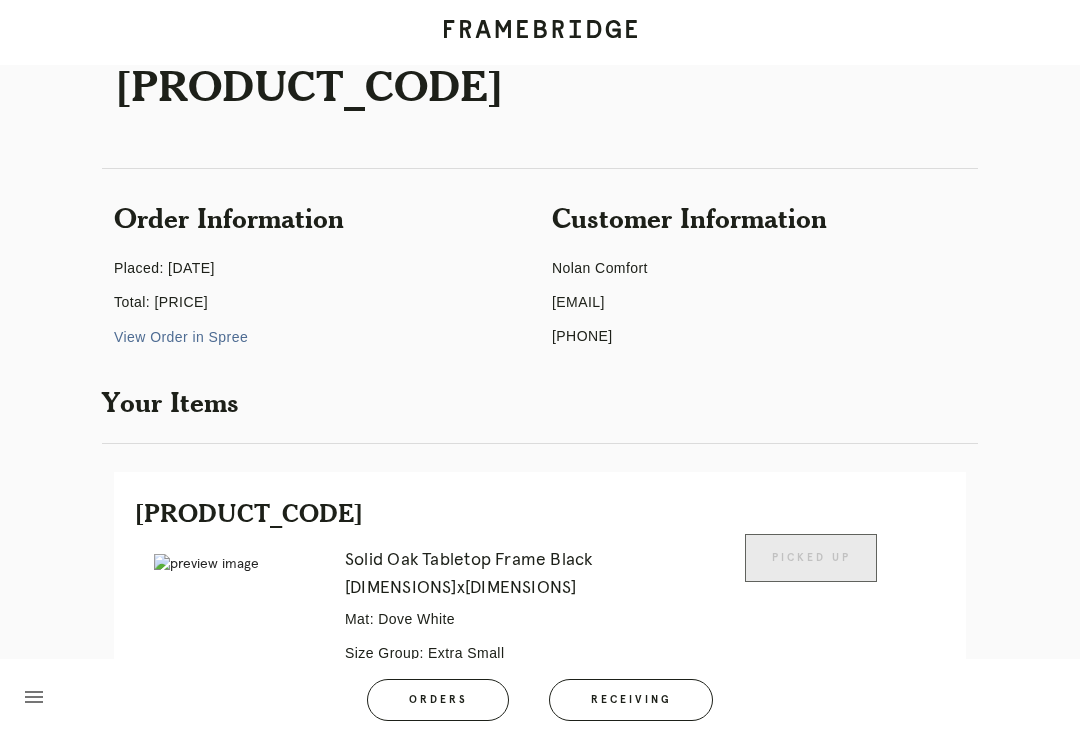 click on "Orders" at bounding box center (438, 700) 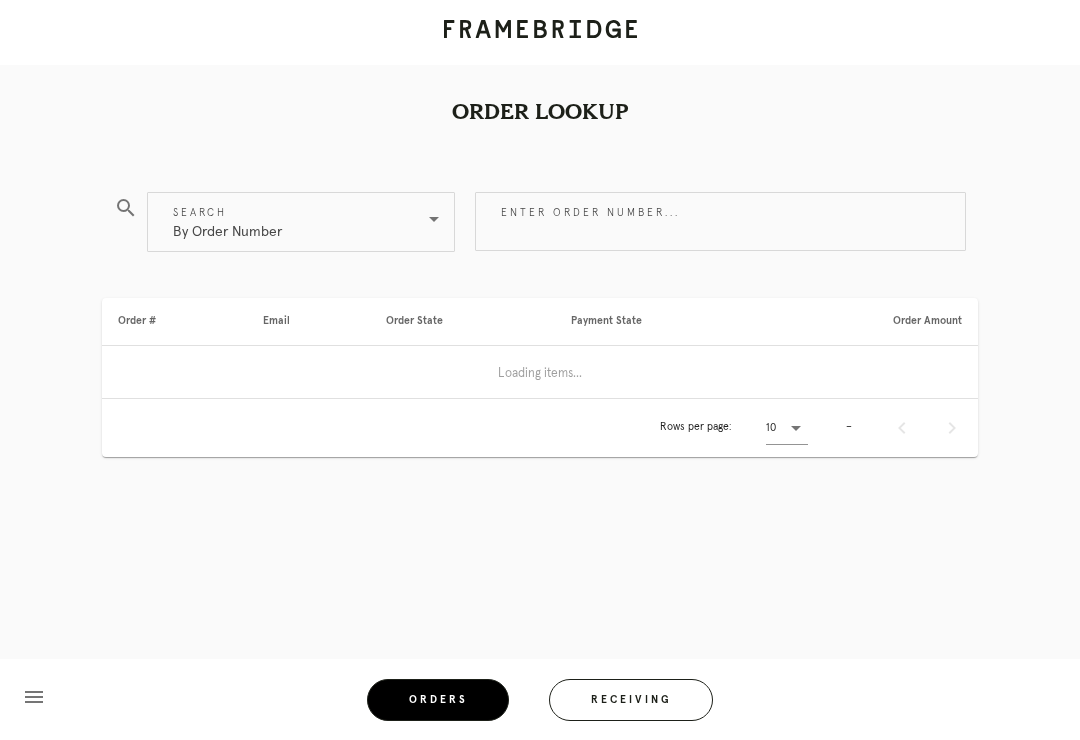 scroll, scrollTop: 0, scrollLeft: 0, axis: both 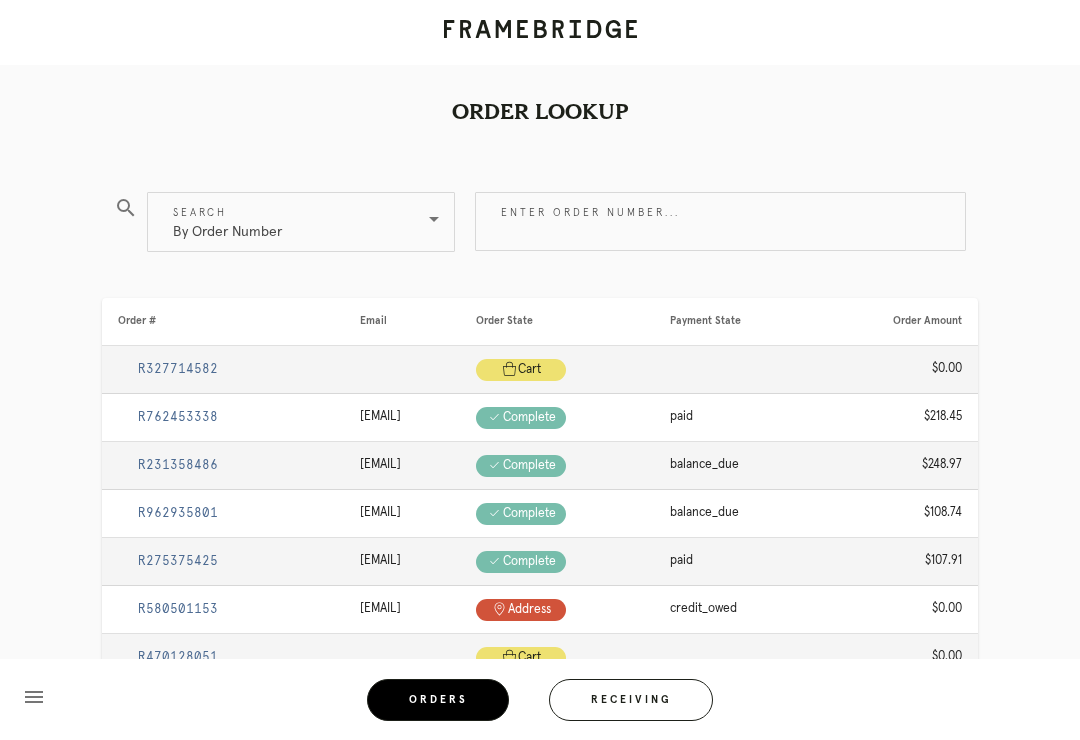 click on "Receiving" at bounding box center [631, 700] 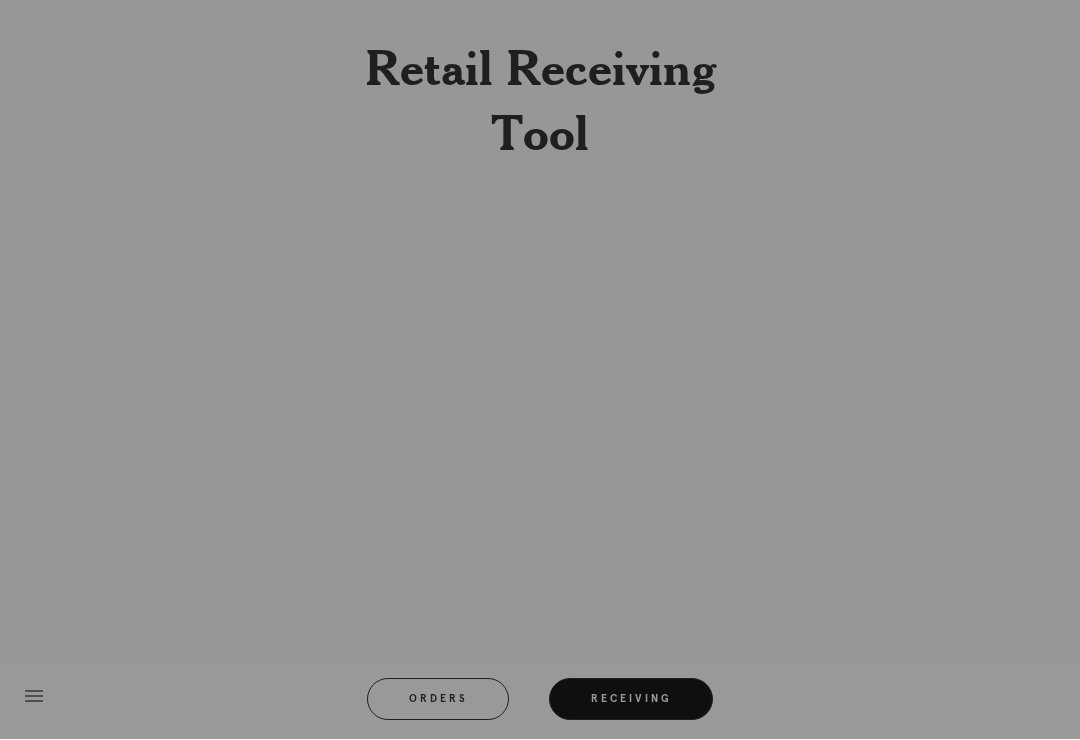 scroll, scrollTop: 31, scrollLeft: 0, axis: vertical 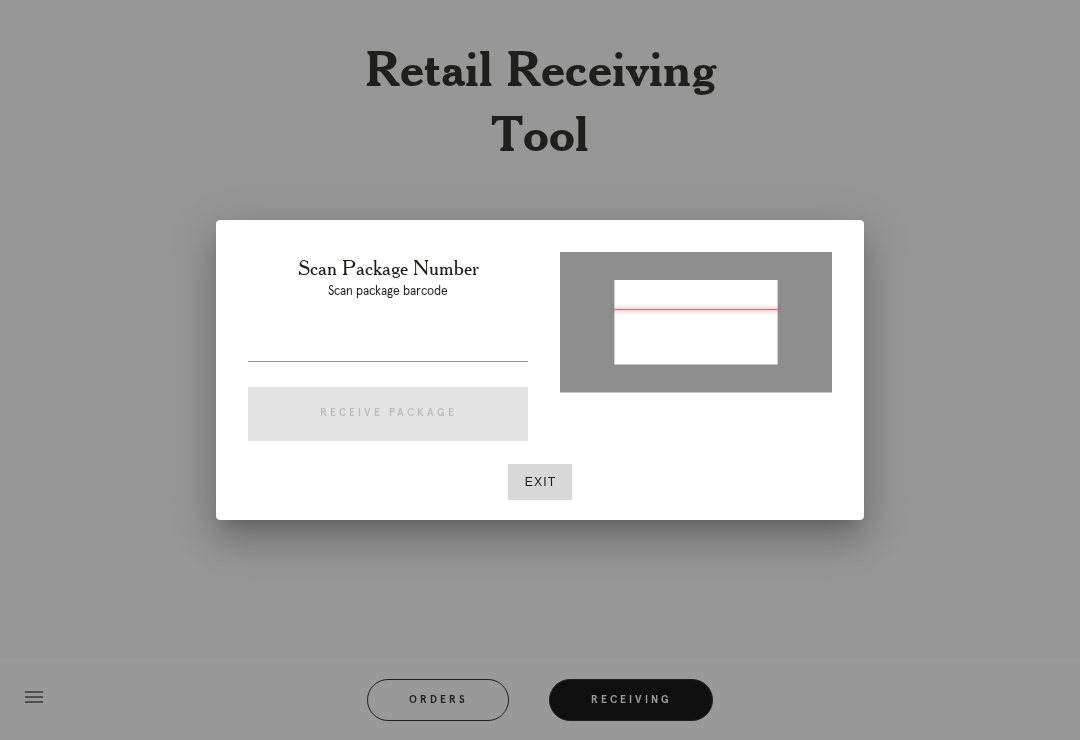 click at bounding box center (388, 345) 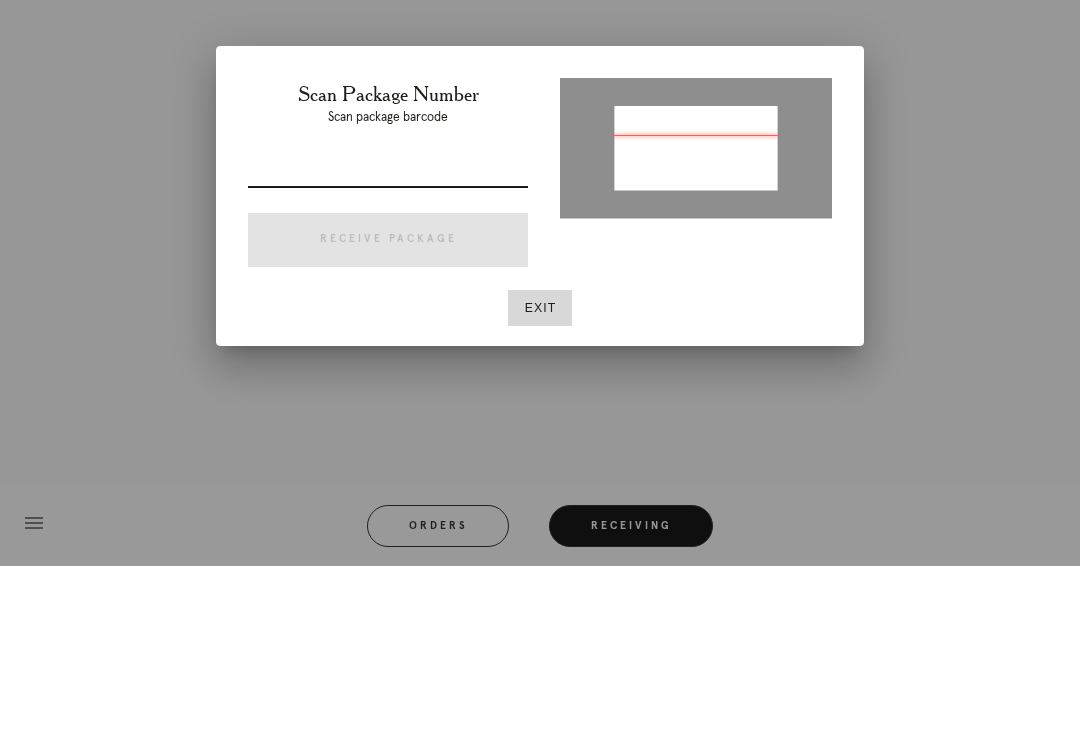 click at bounding box center (388, 345) 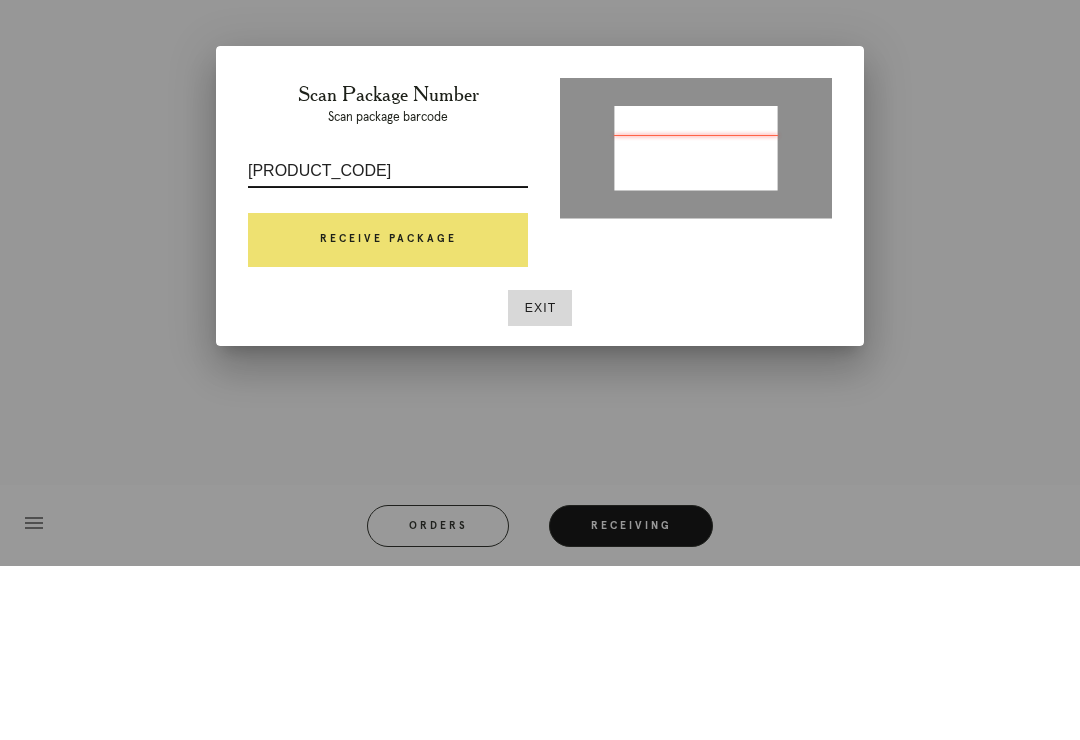 type on "P548541423920891" 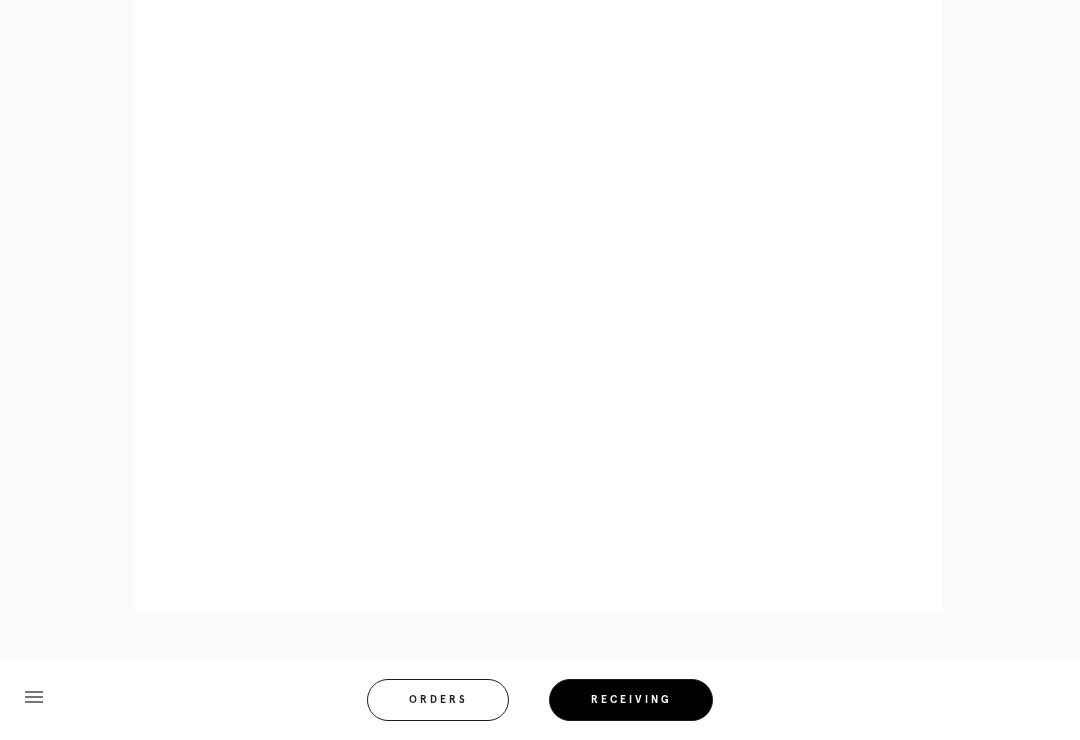 scroll, scrollTop: 964, scrollLeft: 0, axis: vertical 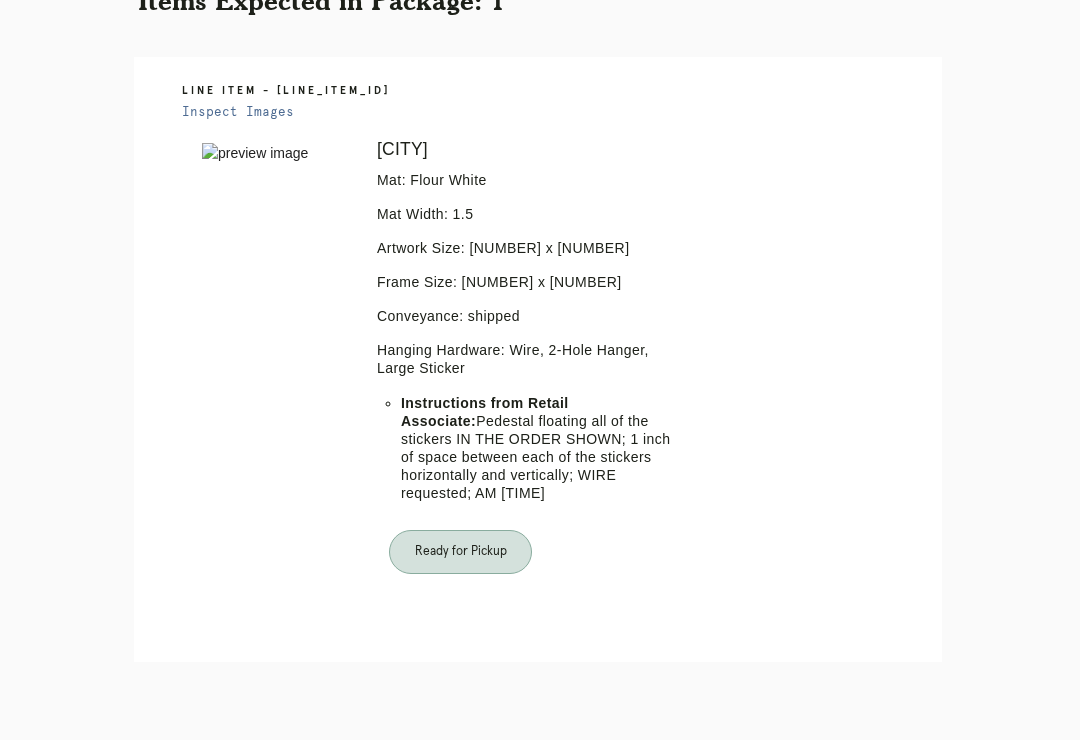click on "Orders" at bounding box center (451, 790) 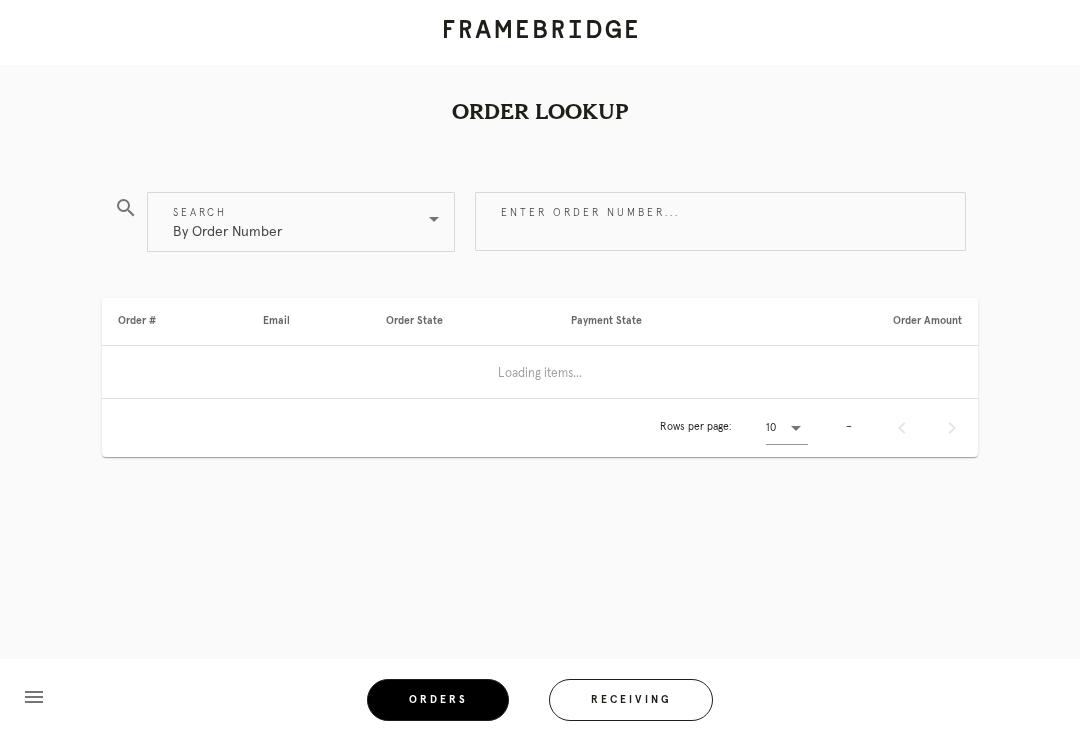 click on "Receiving" at bounding box center (631, 700) 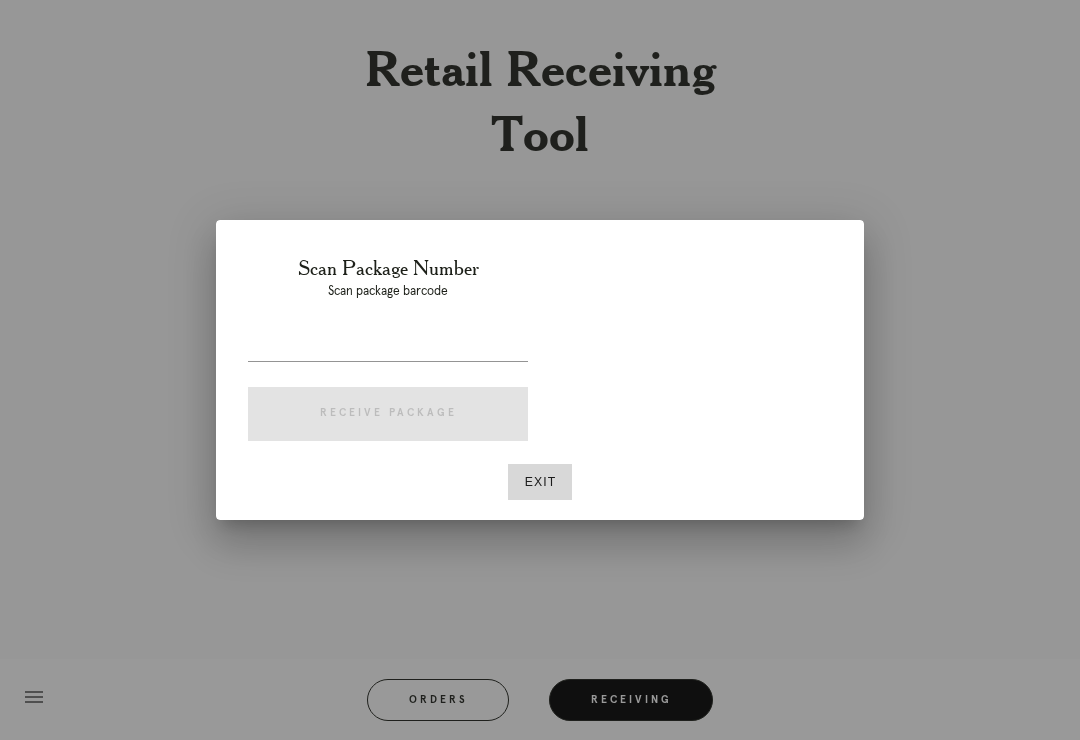 scroll, scrollTop: 31, scrollLeft: 0, axis: vertical 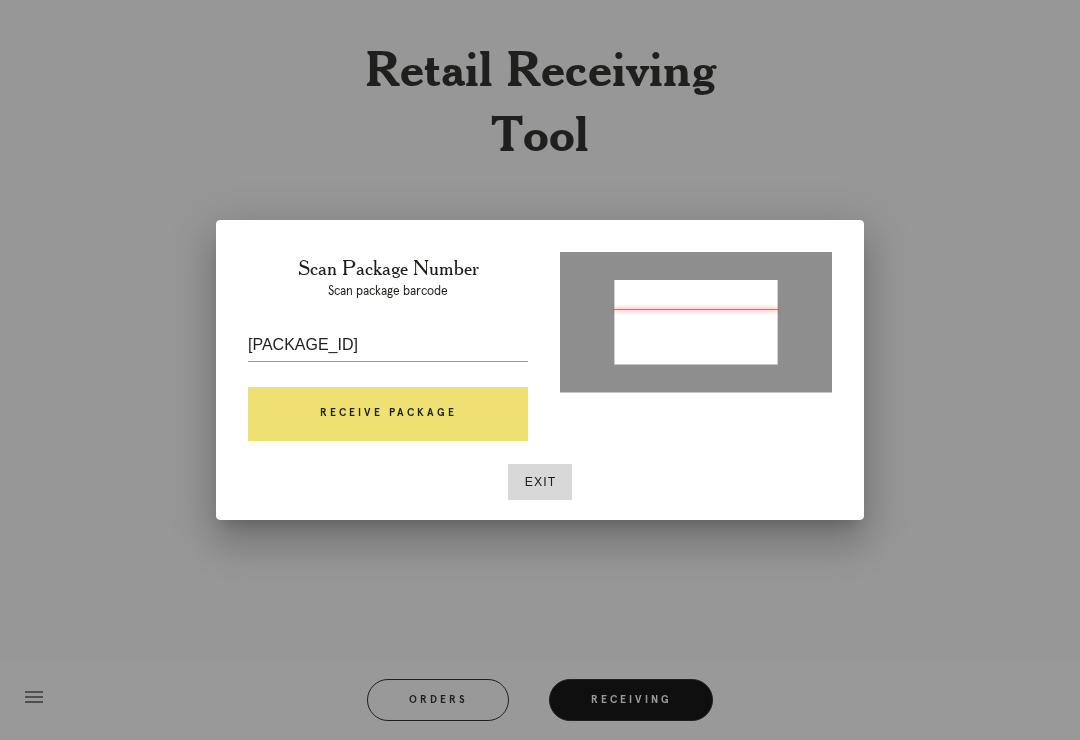 click on "Receive Package" at bounding box center [388, 414] 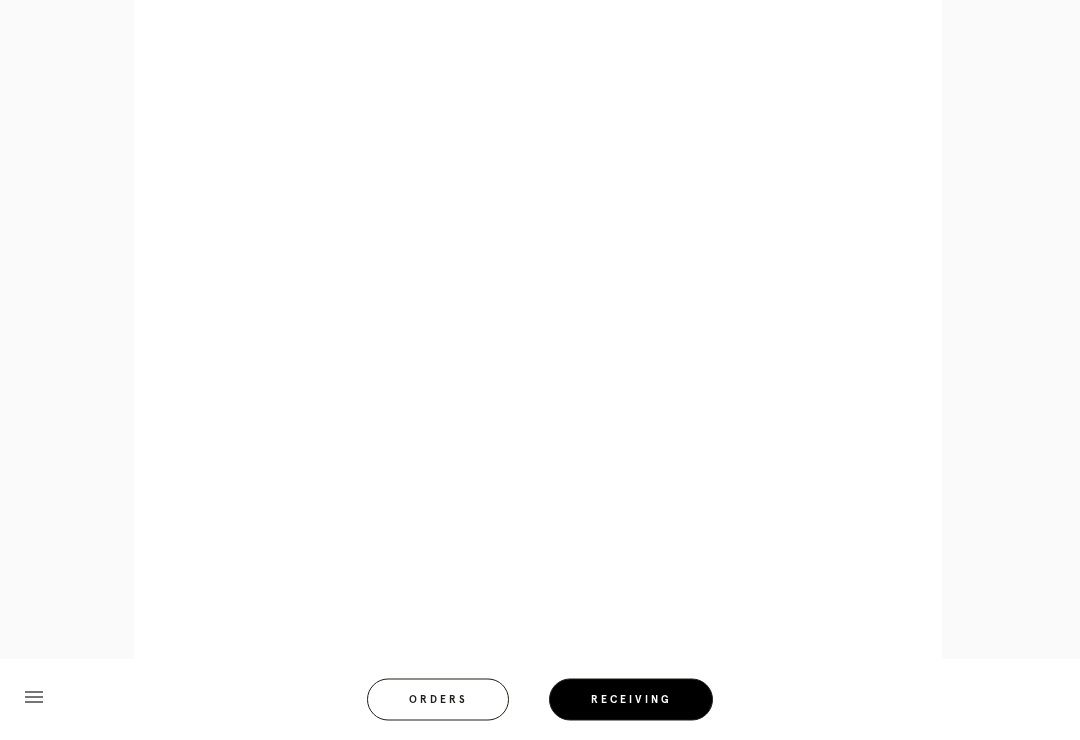 scroll, scrollTop: 928, scrollLeft: 0, axis: vertical 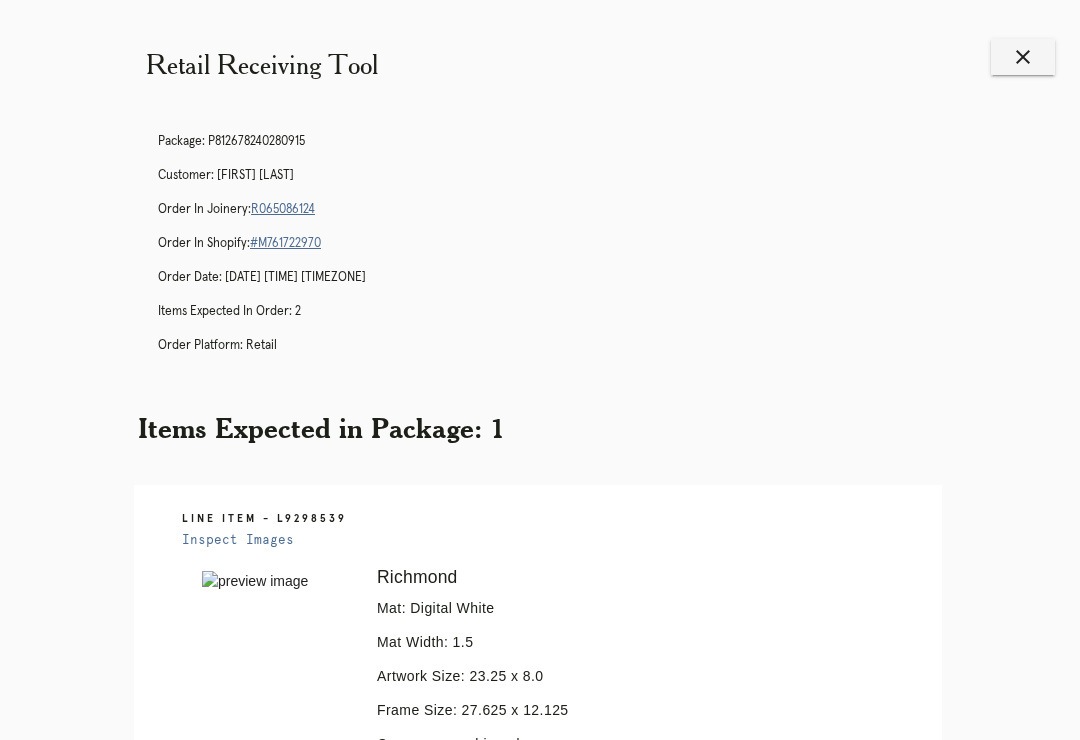 click on "Orders" at bounding box center [451, 1182] 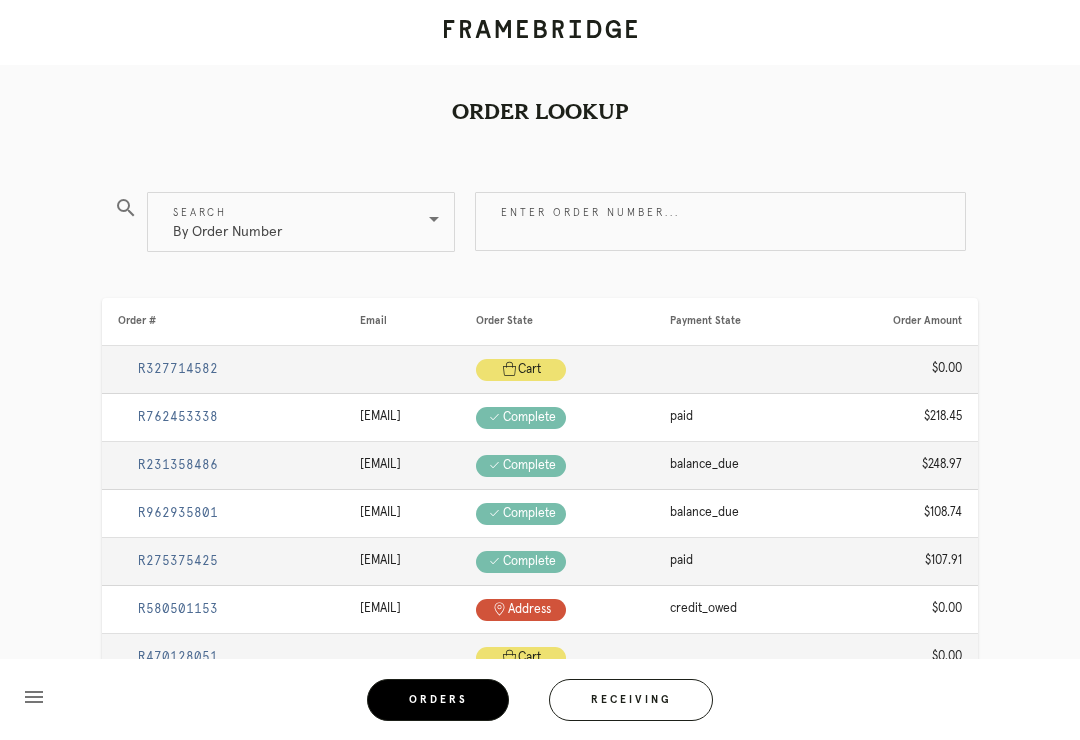 click on "Receiving" at bounding box center [631, 700] 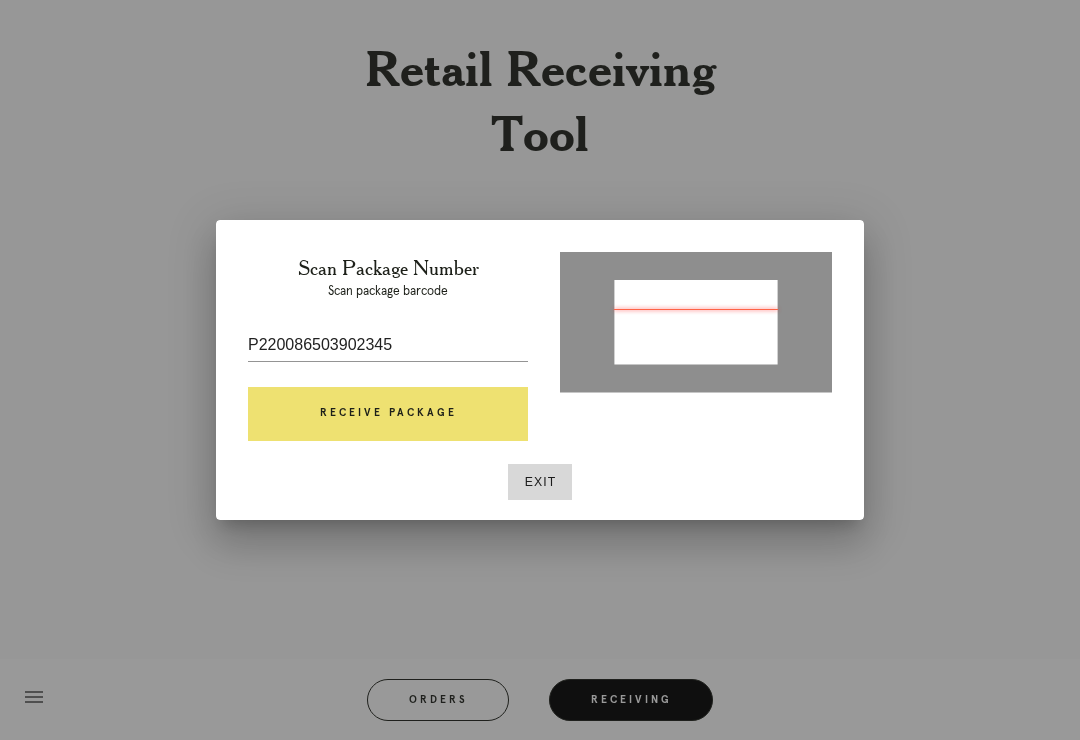 click on "Receive Package" at bounding box center (388, 414) 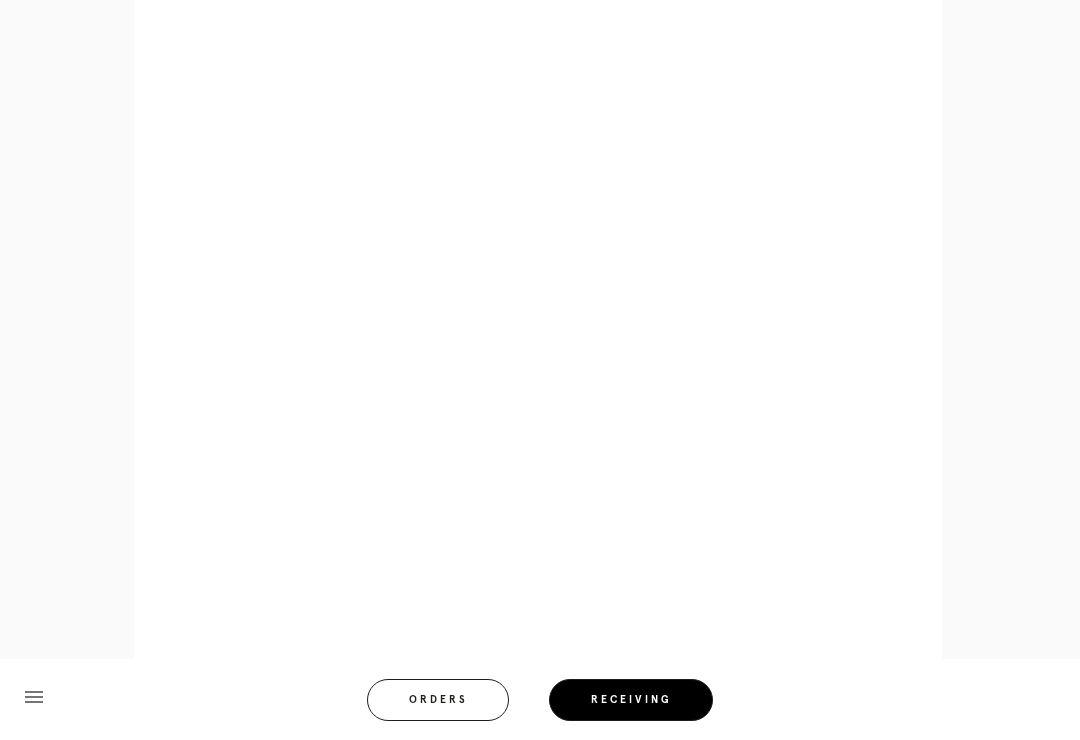 scroll, scrollTop: 1666, scrollLeft: 0, axis: vertical 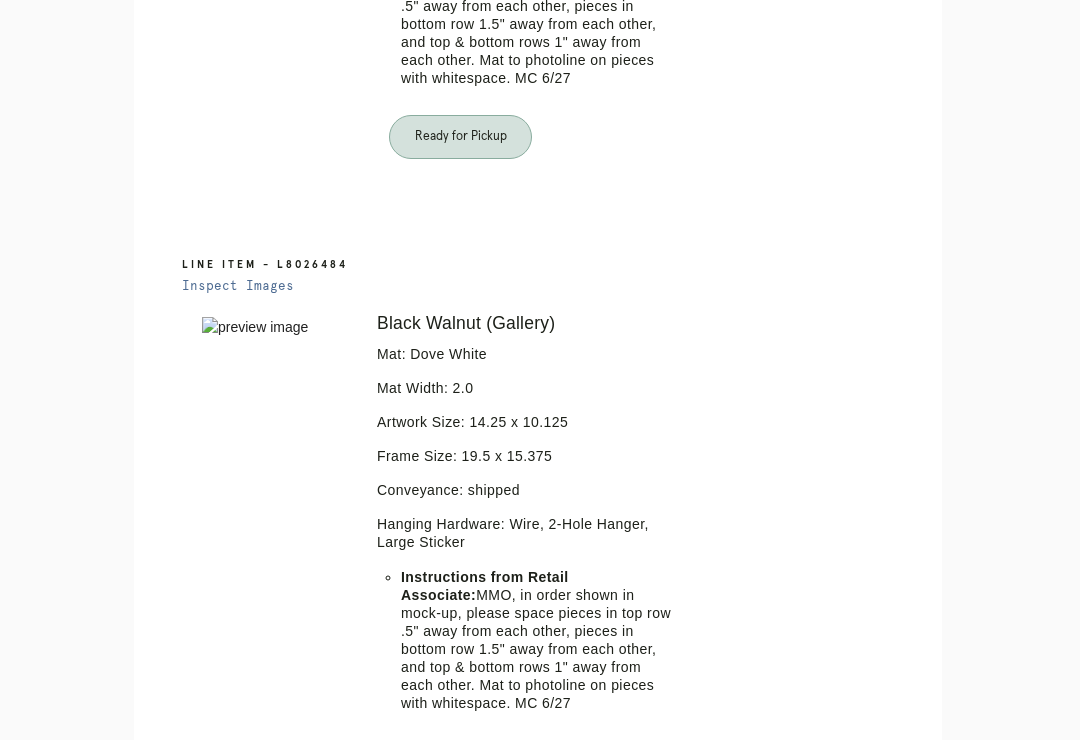 click on "Orders" at bounding box center (451, 1001) 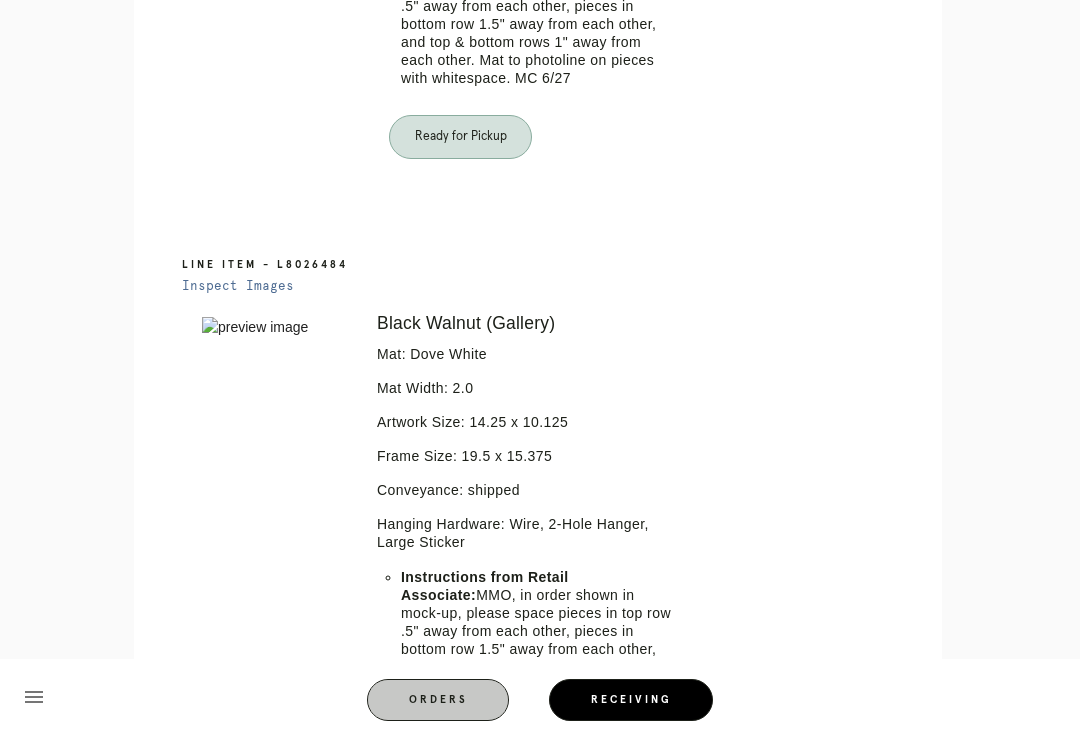 click on "Orders" at bounding box center [438, 700] 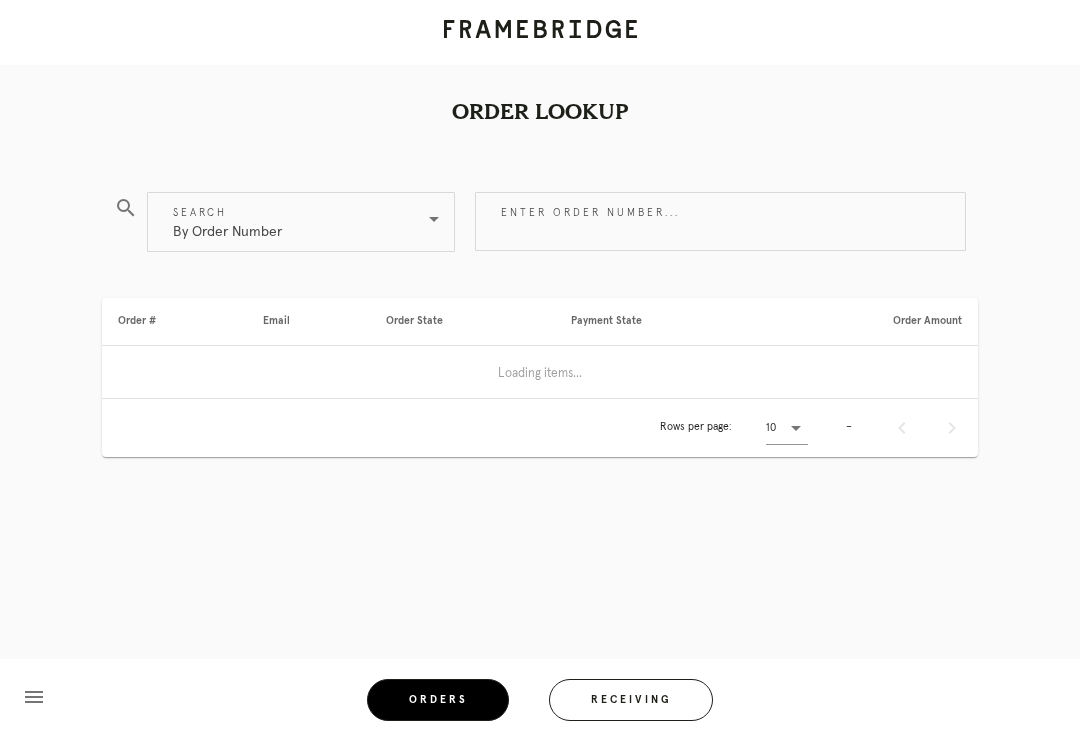 scroll, scrollTop: 0, scrollLeft: 0, axis: both 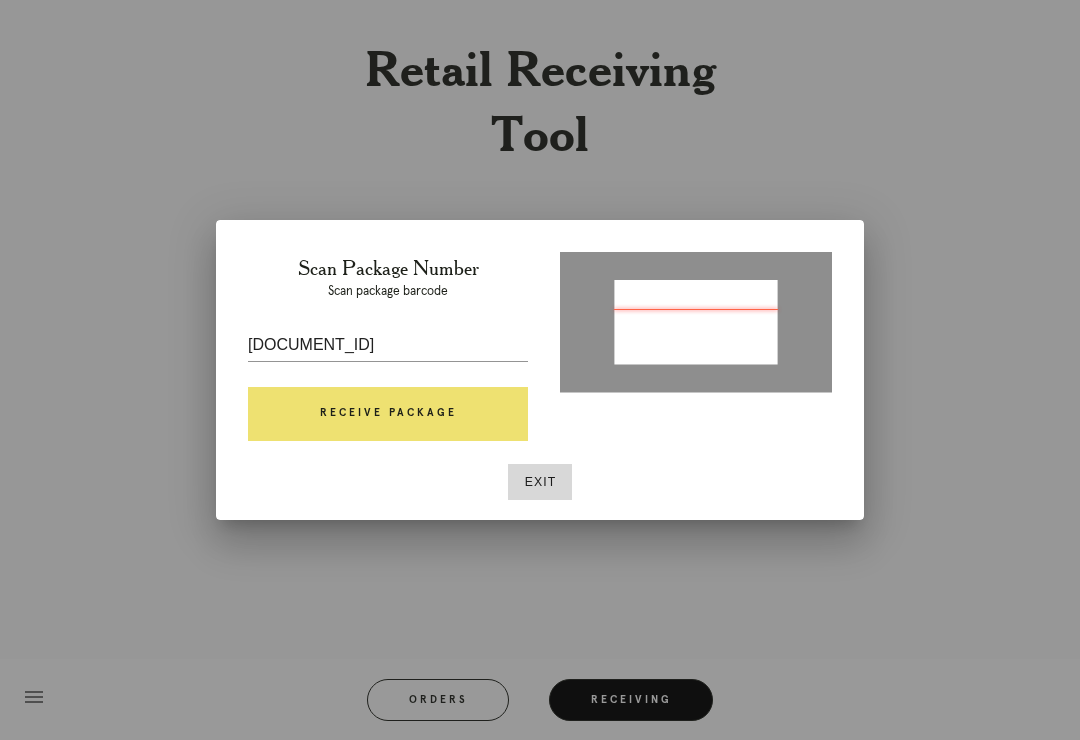 click on "Receive Package" at bounding box center (388, 414) 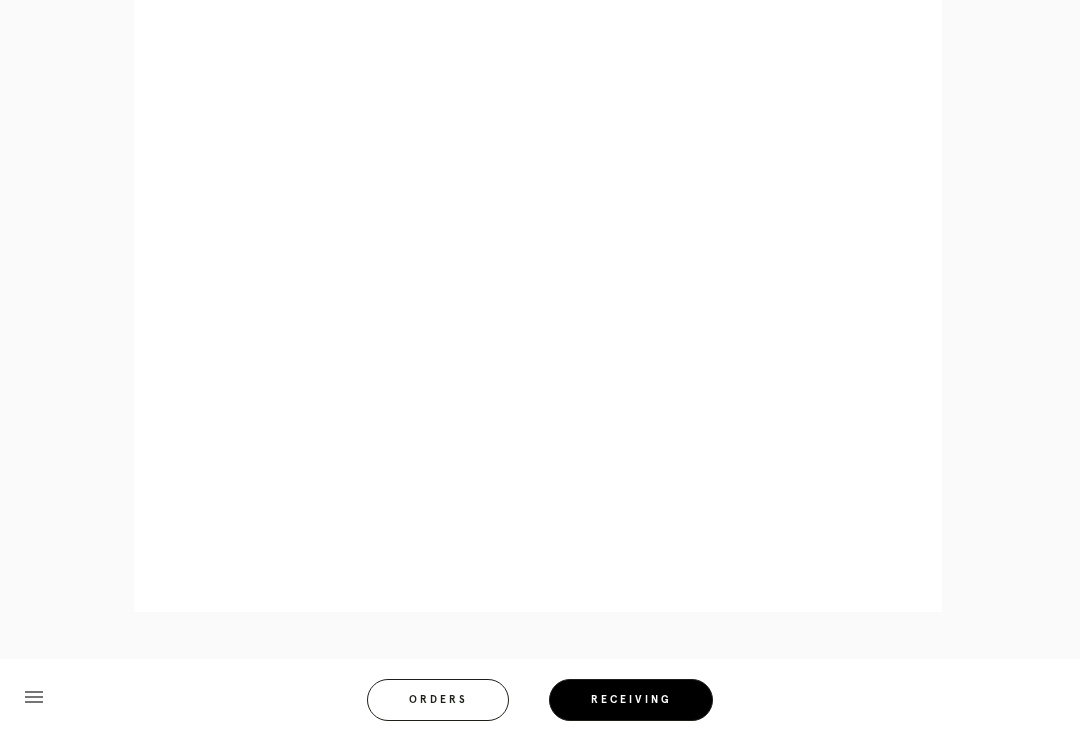 scroll, scrollTop: 858, scrollLeft: 0, axis: vertical 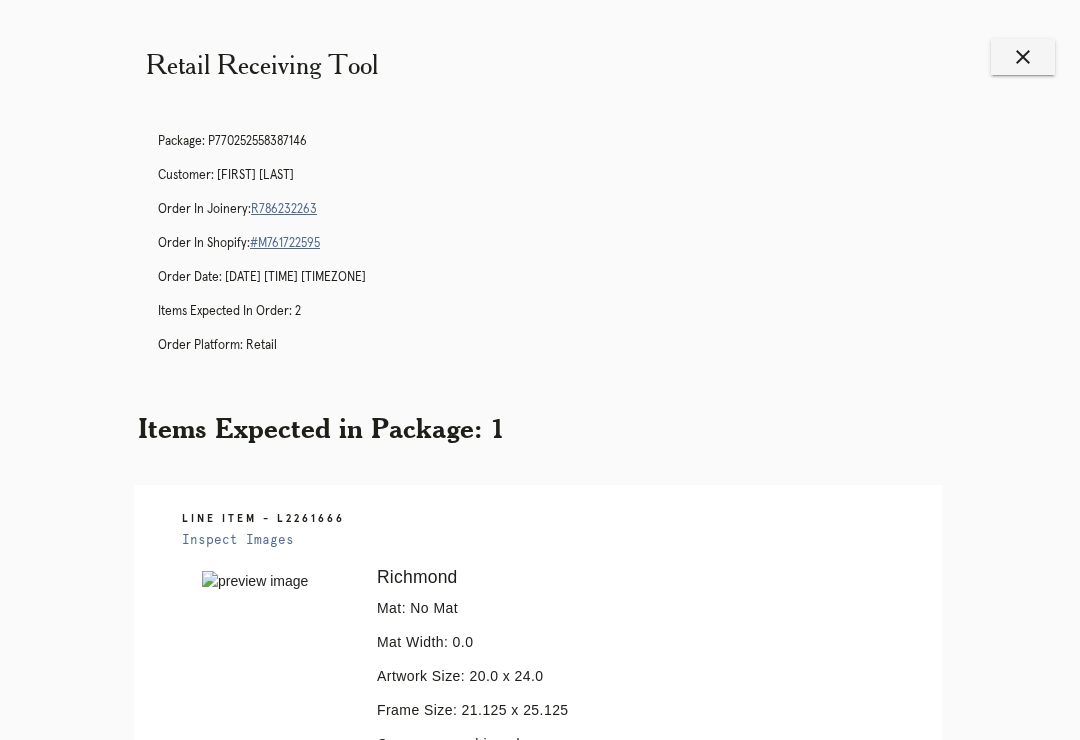 click on "Orders" at bounding box center [451, 1093] 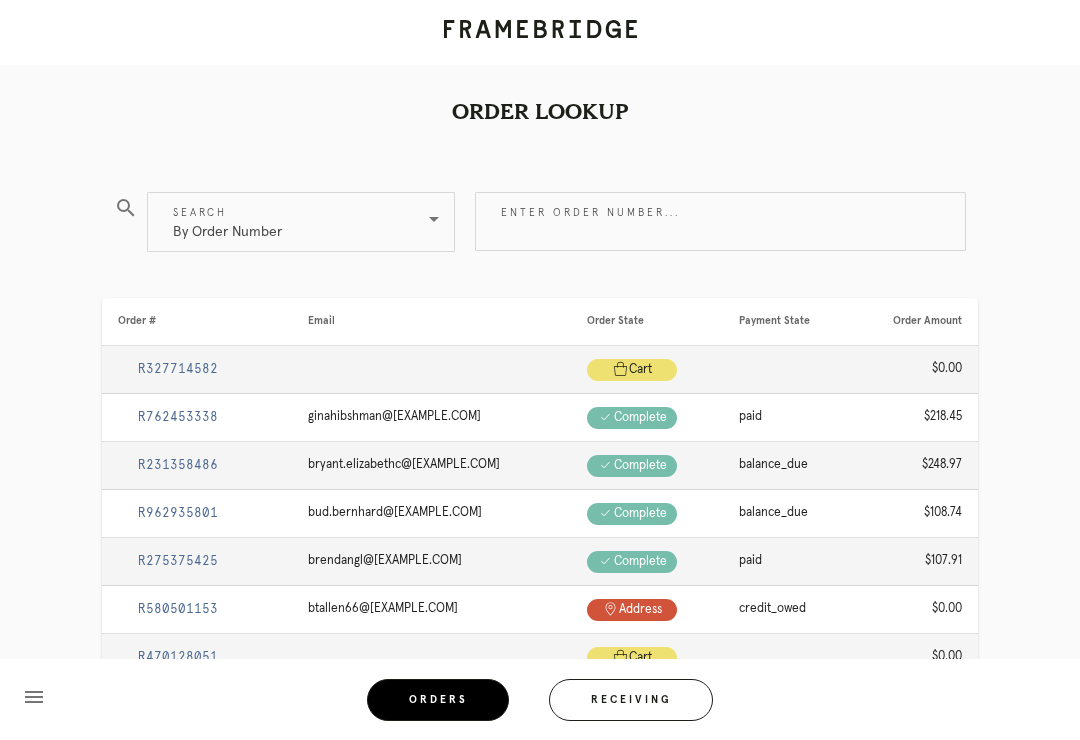 click on "Receiving" at bounding box center [631, 700] 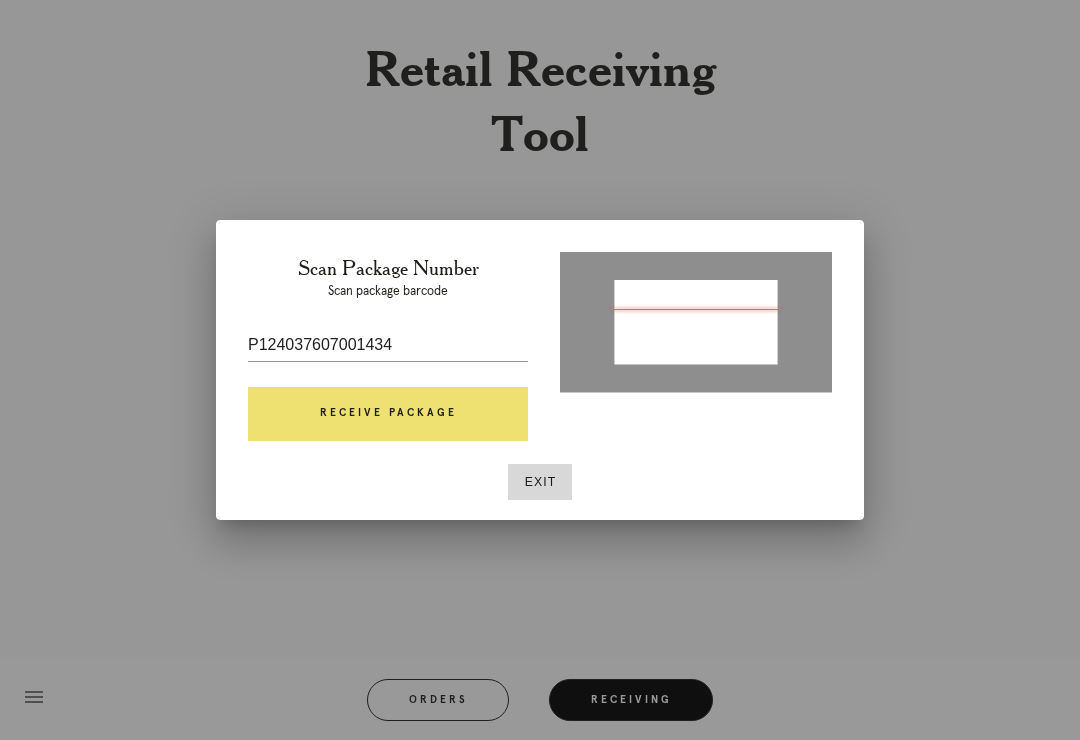 click on "Receive Package" at bounding box center (388, 414) 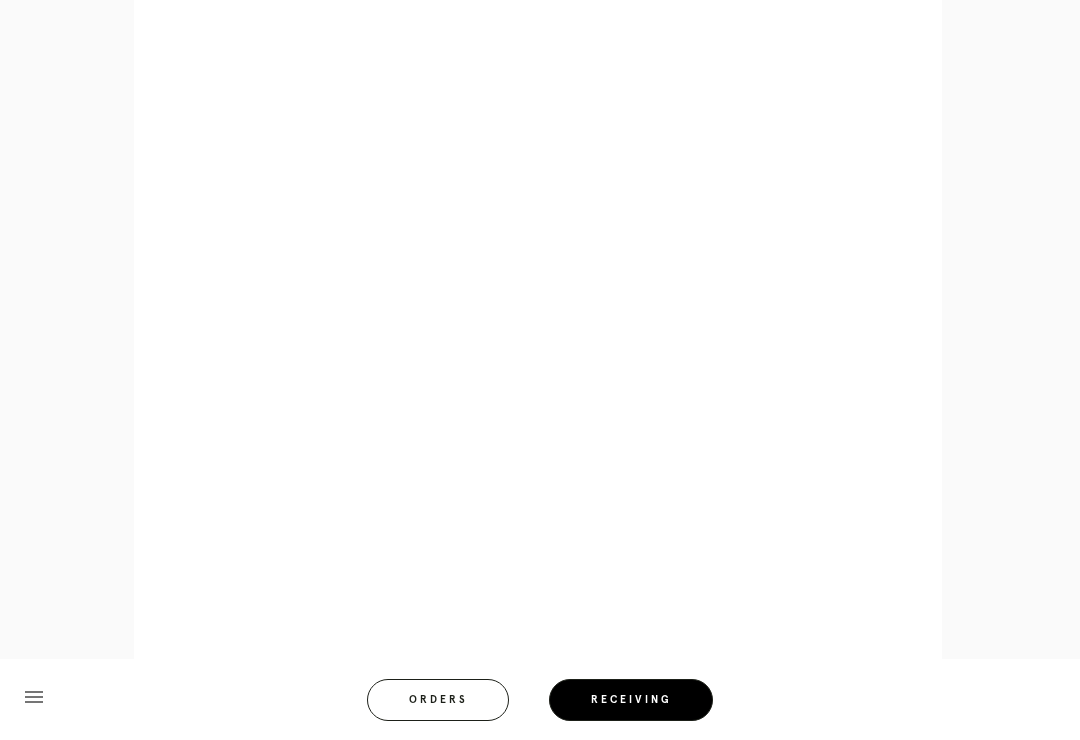 scroll, scrollTop: 899, scrollLeft: 0, axis: vertical 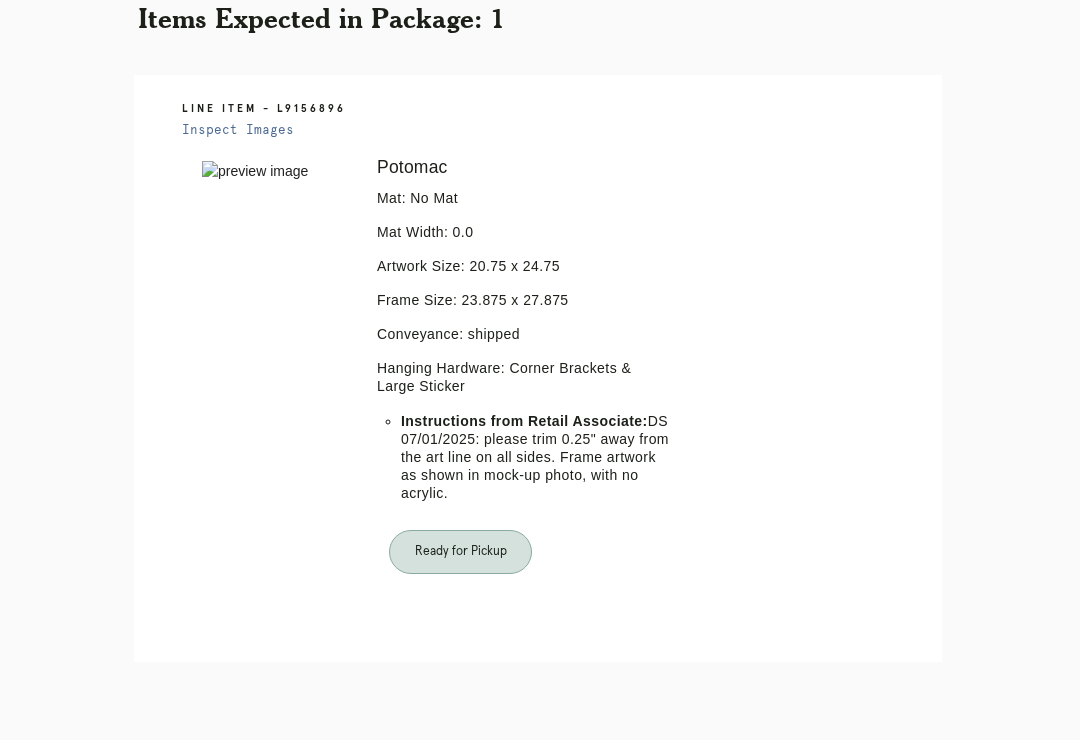 click on "Orders" at bounding box center [451, 790] 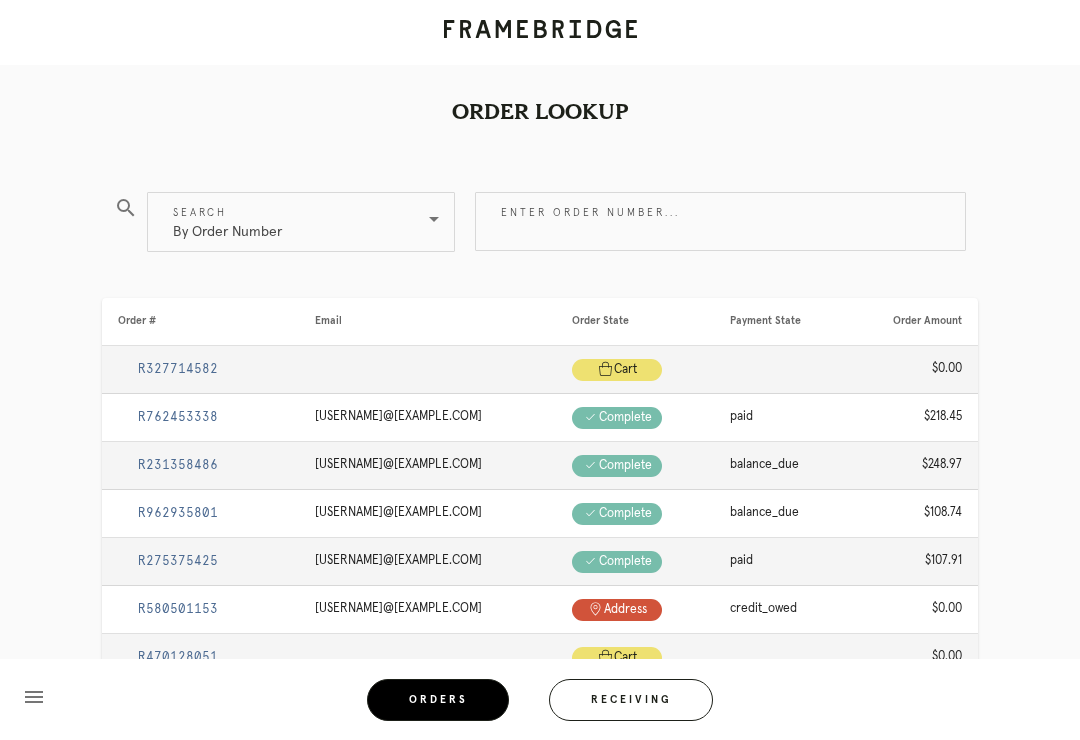 click on "Receiving" at bounding box center [631, 700] 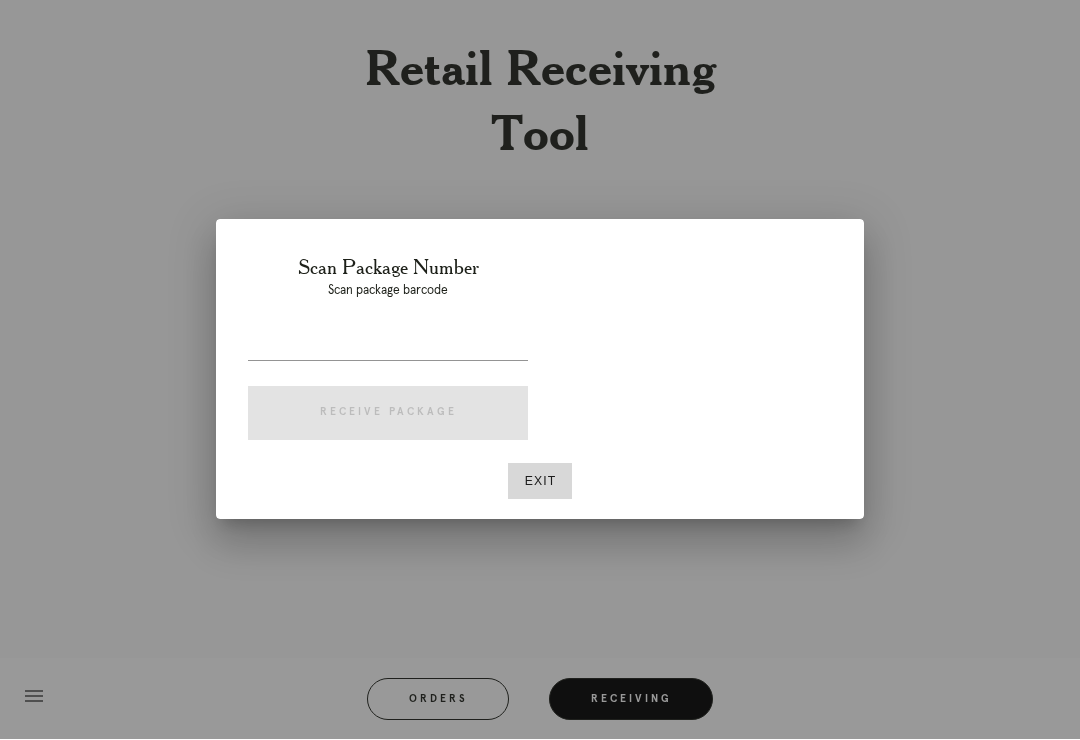 scroll, scrollTop: 31, scrollLeft: 0, axis: vertical 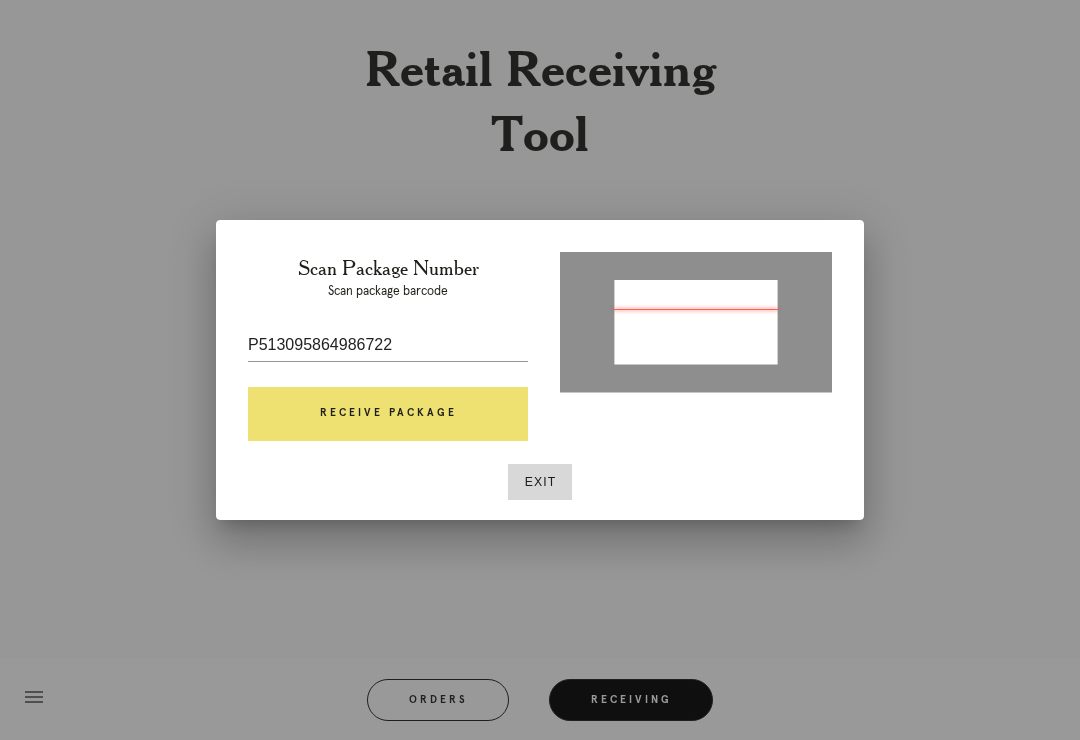 click on "Receive Package" at bounding box center (388, 414) 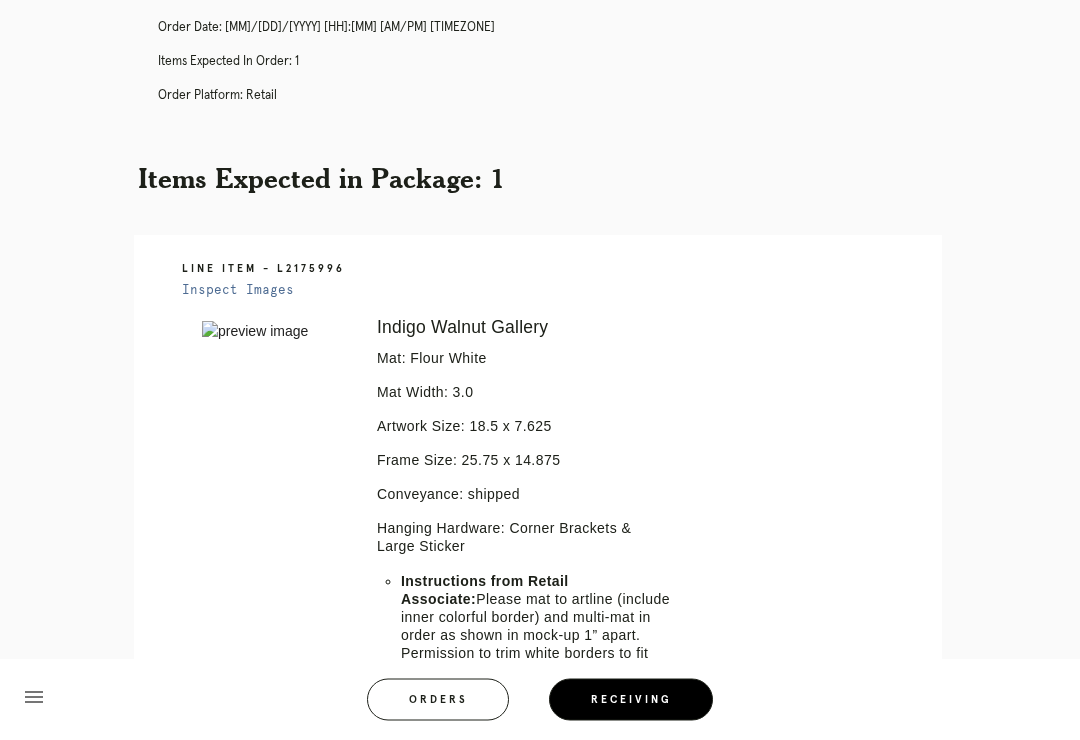 scroll, scrollTop: 245, scrollLeft: 0, axis: vertical 